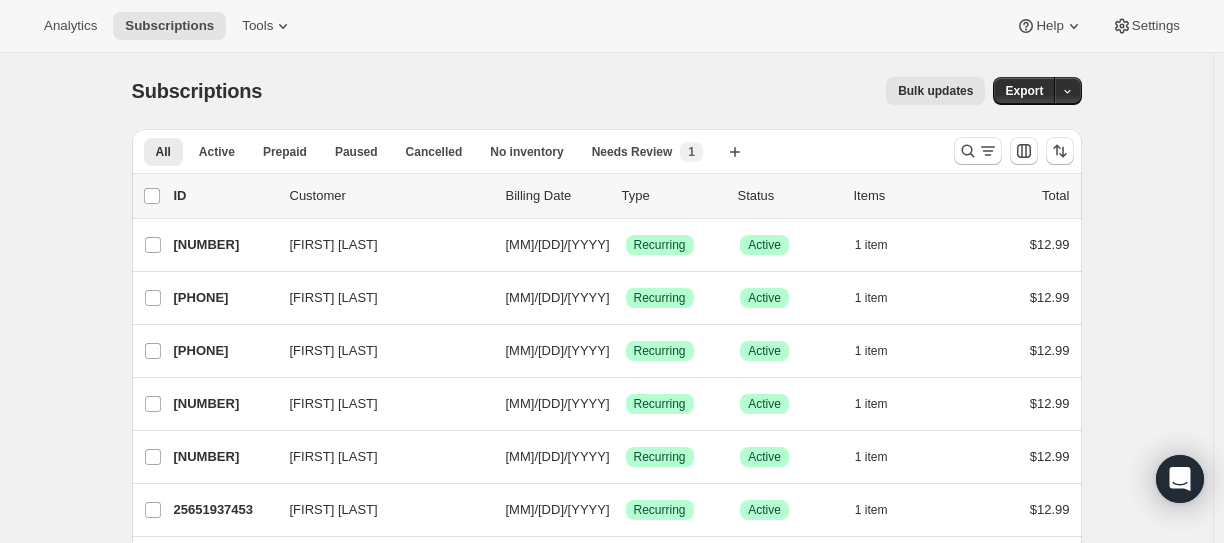 scroll, scrollTop: 0, scrollLeft: 0, axis: both 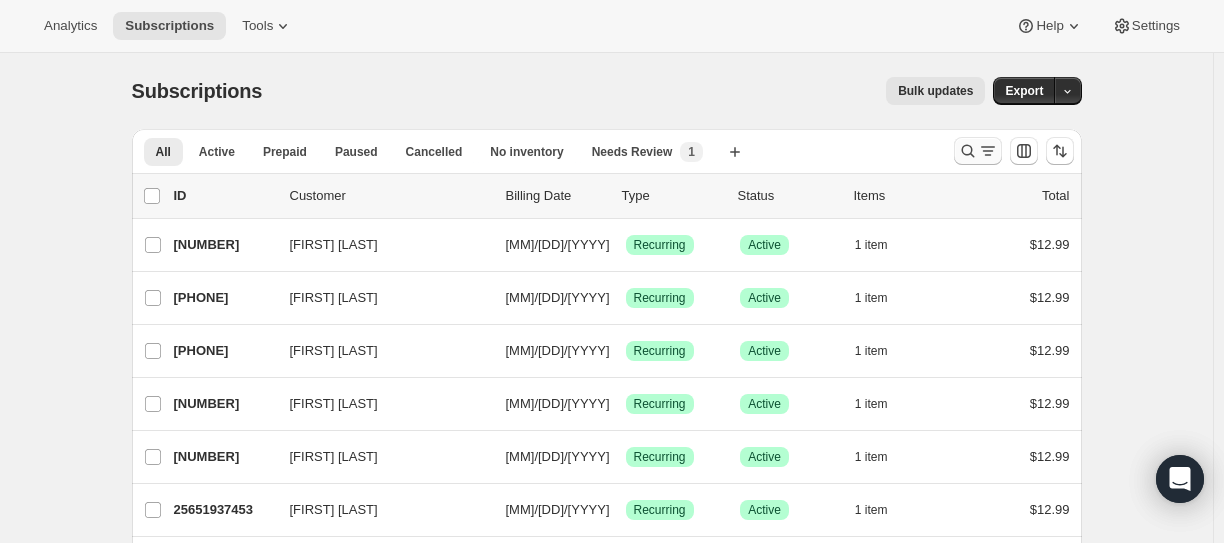 click 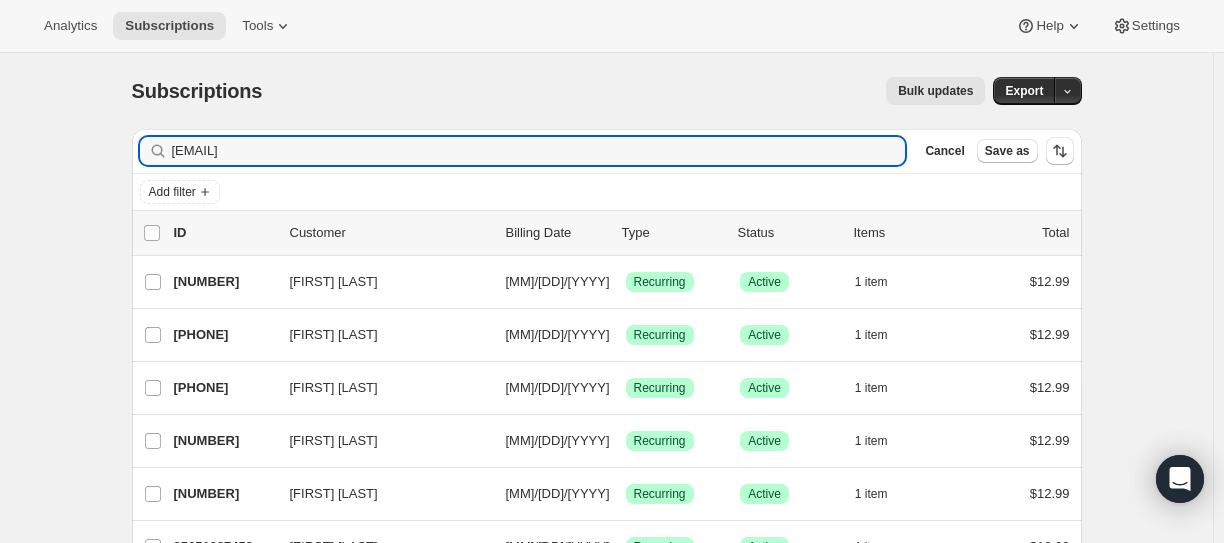 type on "[EMAIL]" 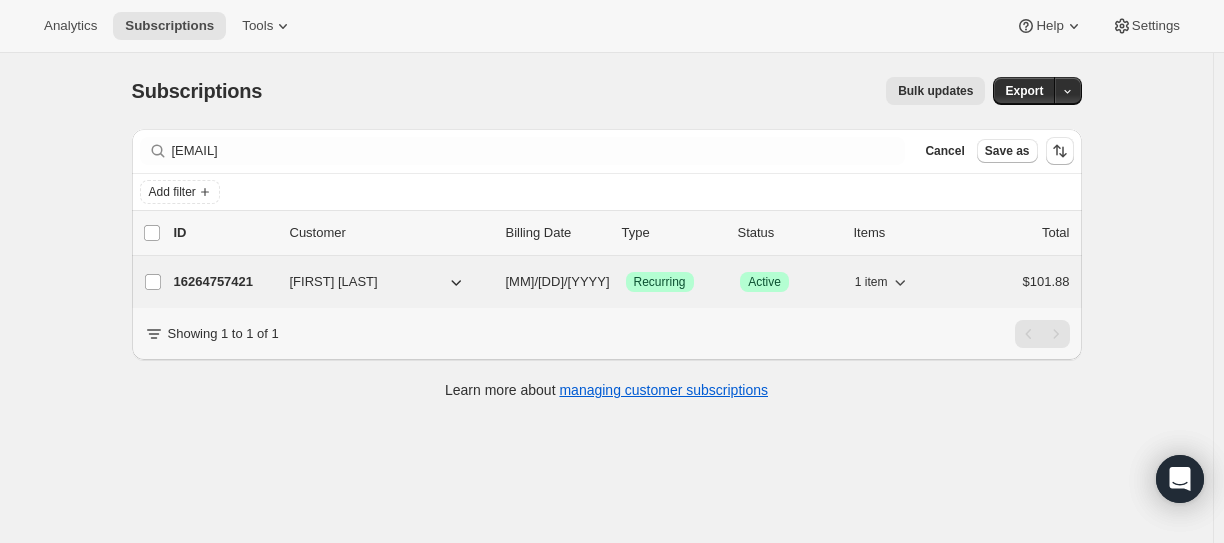 click on "16264757421" at bounding box center [224, 282] 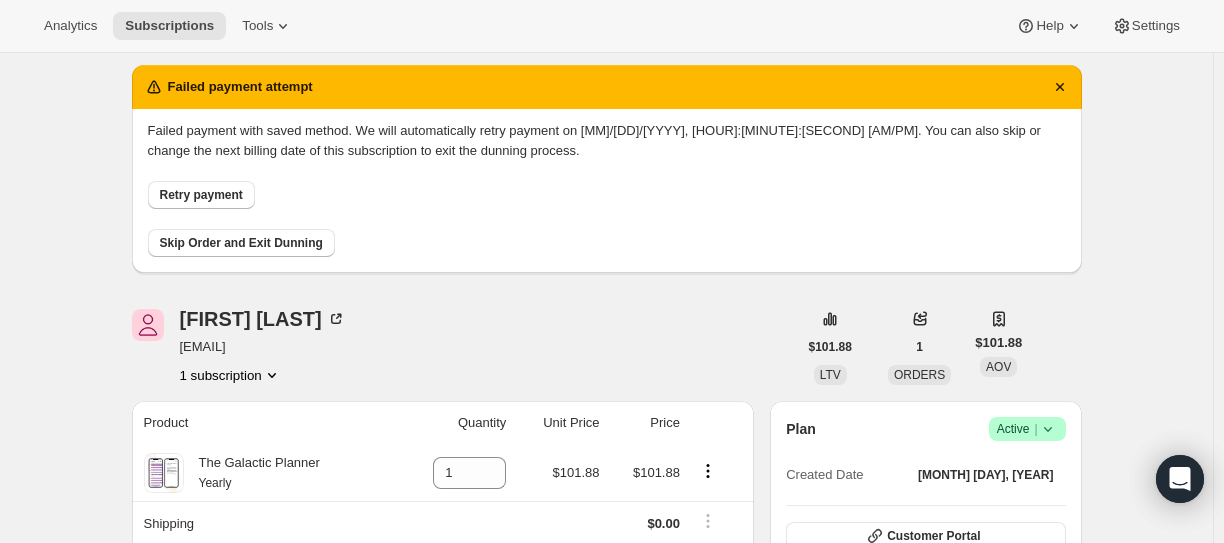 scroll, scrollTop: 0, scrollLeft: 0, axis: both 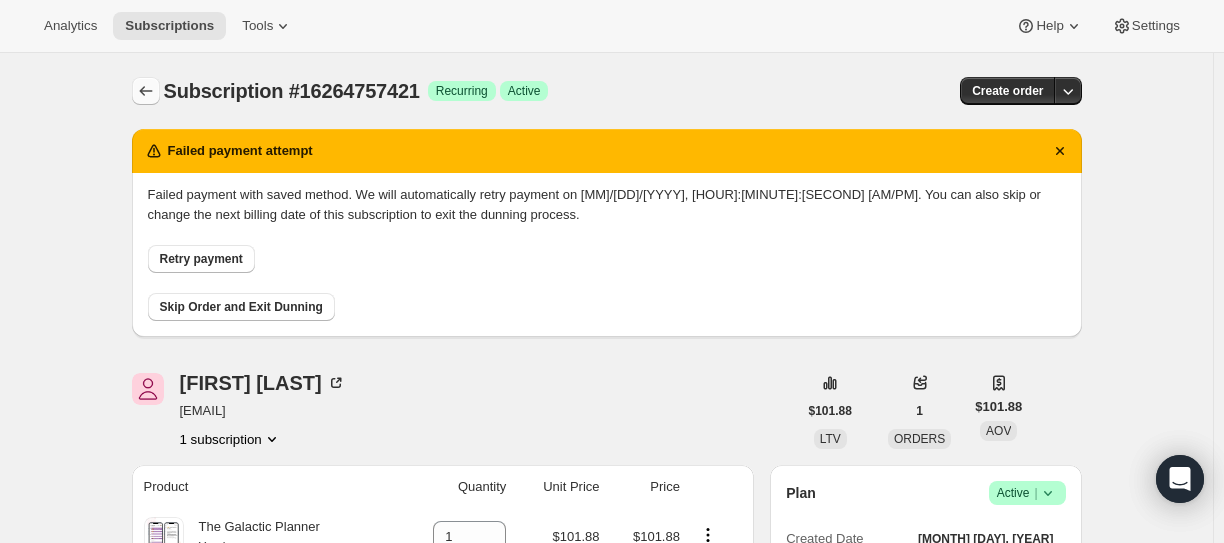 click 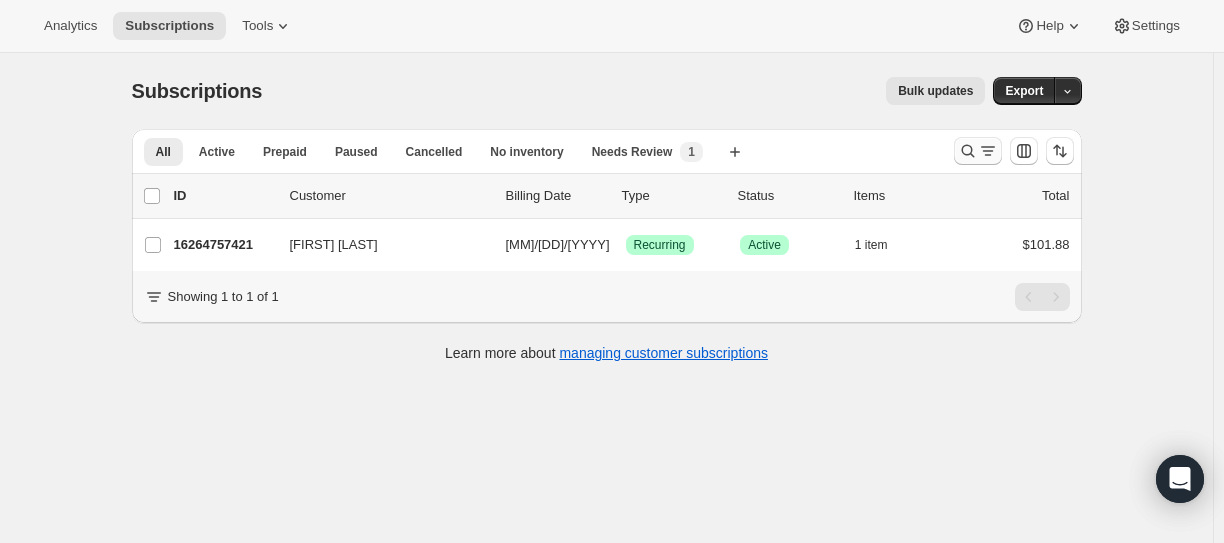 click 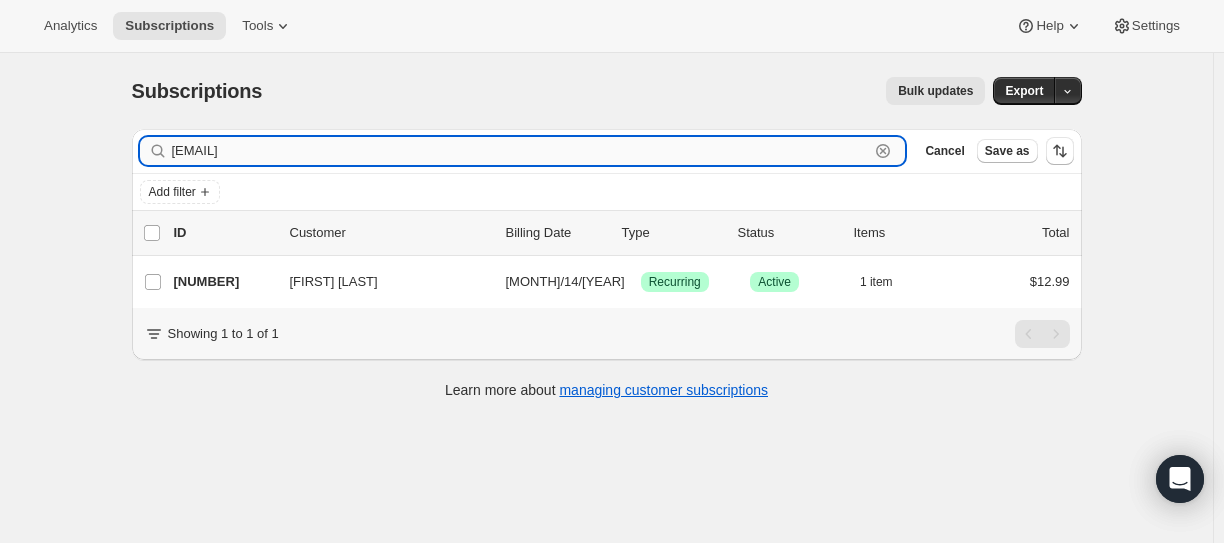 click on "[EMAIL]" at bounding box center (521, 151) 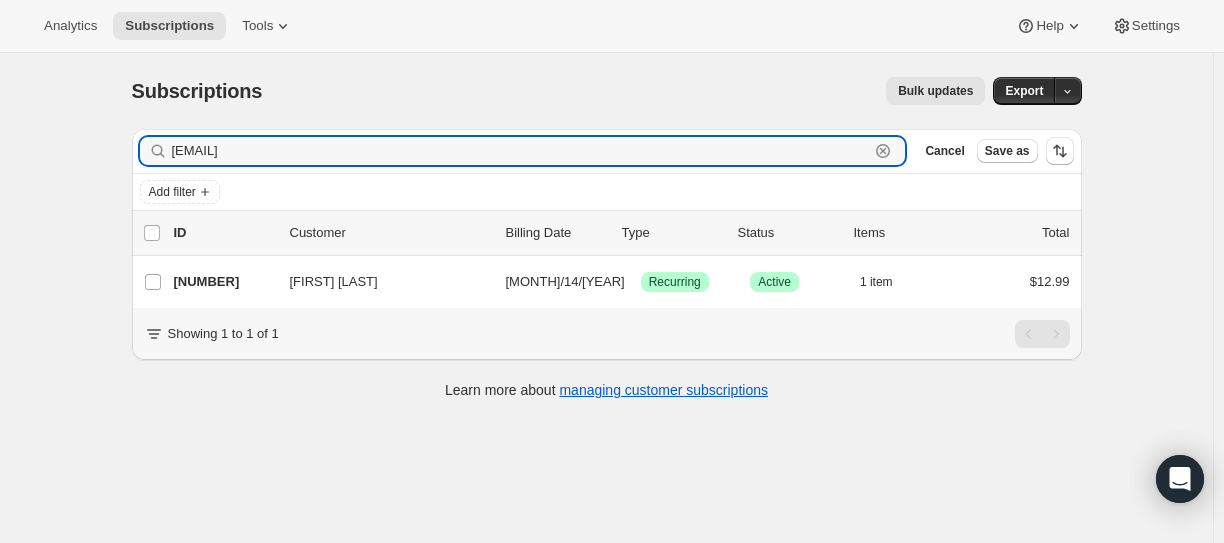 paste on "iamllc777" 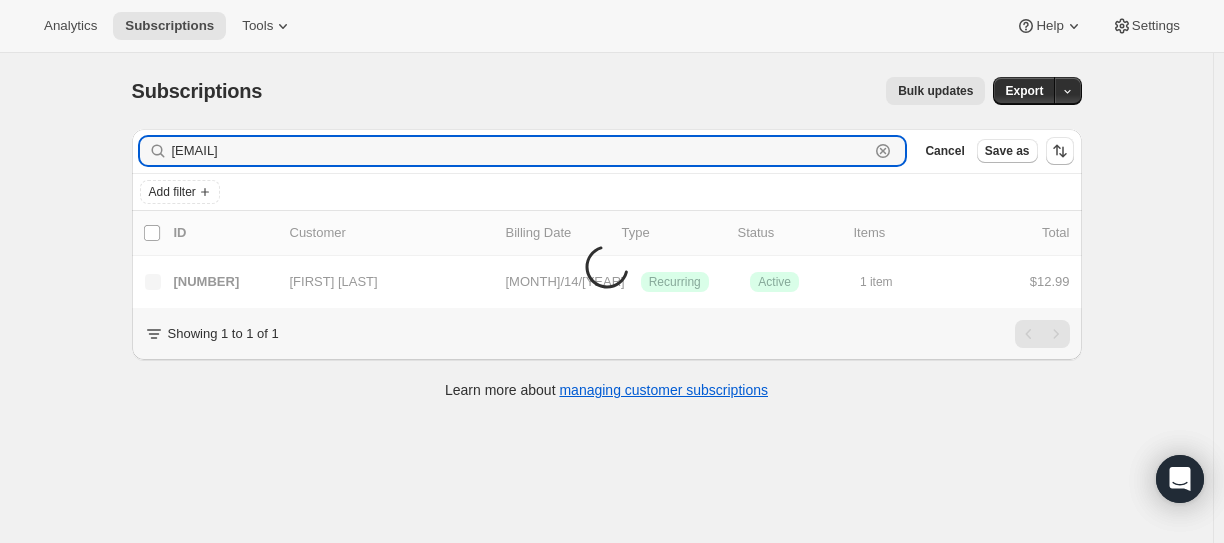 type on "[EMAIL]" 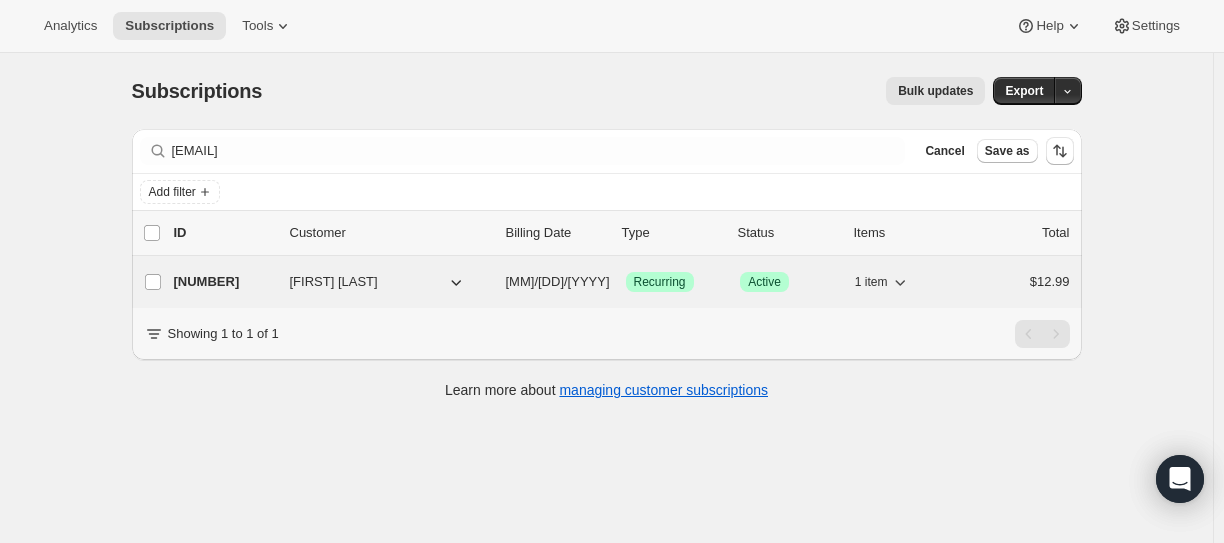 click on "[NUMBER]" at bounding box center [224, 282] 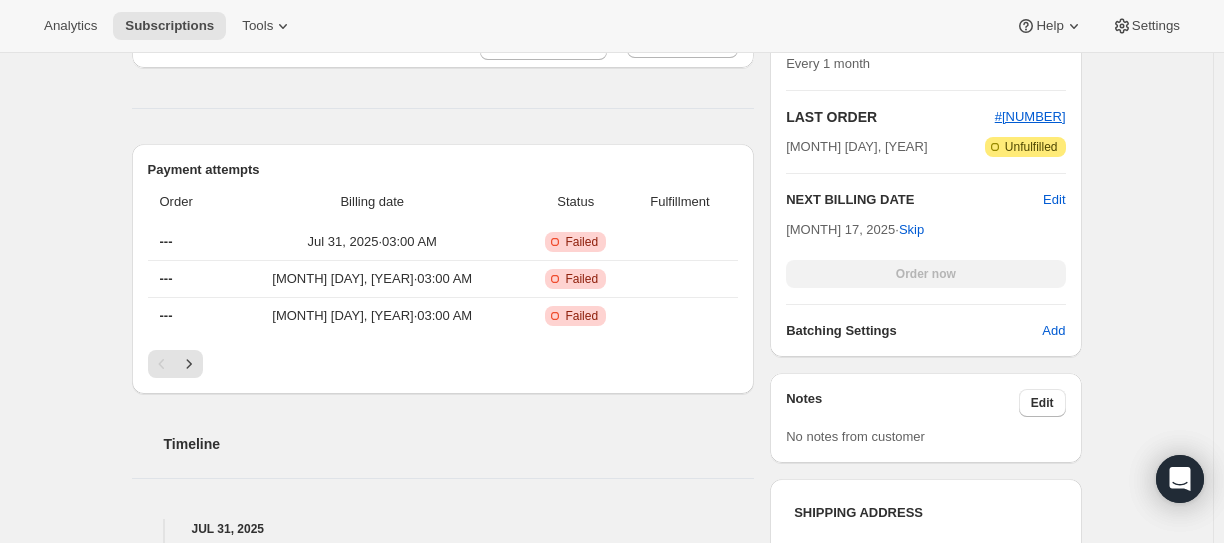 scroll, scrollTop: 628, scrollLeft: 0, axis: vertical 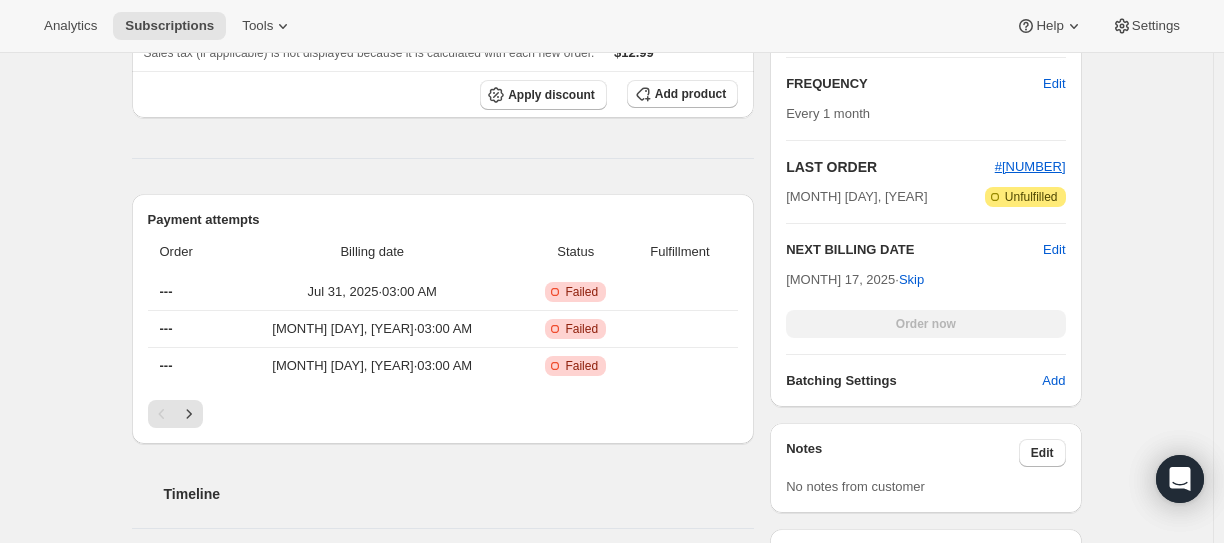 drag, startPoint x: 165, startPoint y: 129, endPoint x: 405, endPoint y: 242, distance: 265.27155 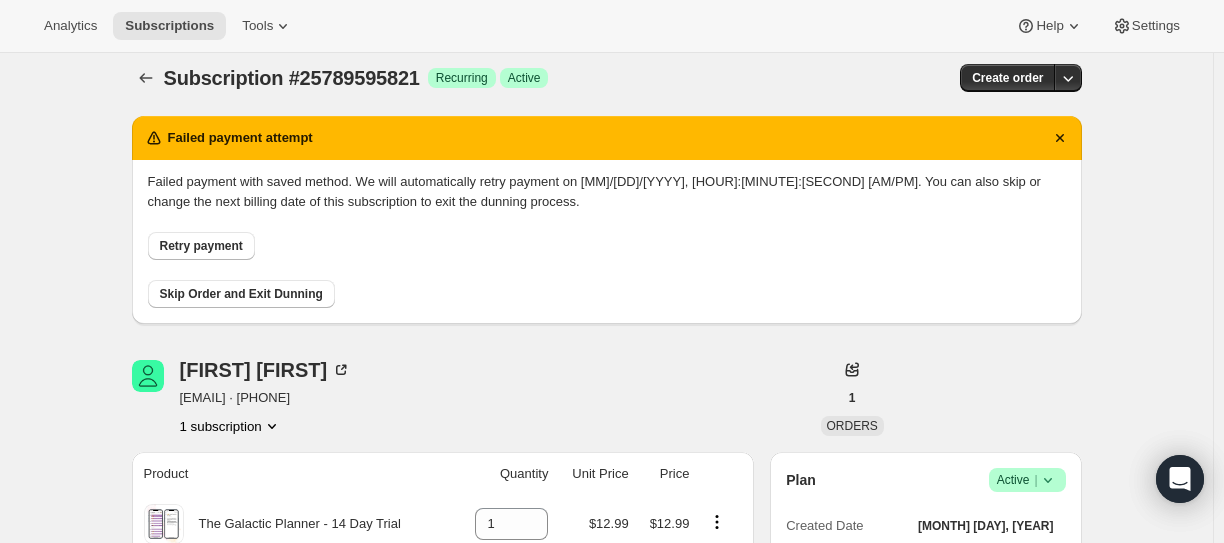 scroll, scrollTop: 0, scrollLeft: 0, axis: both 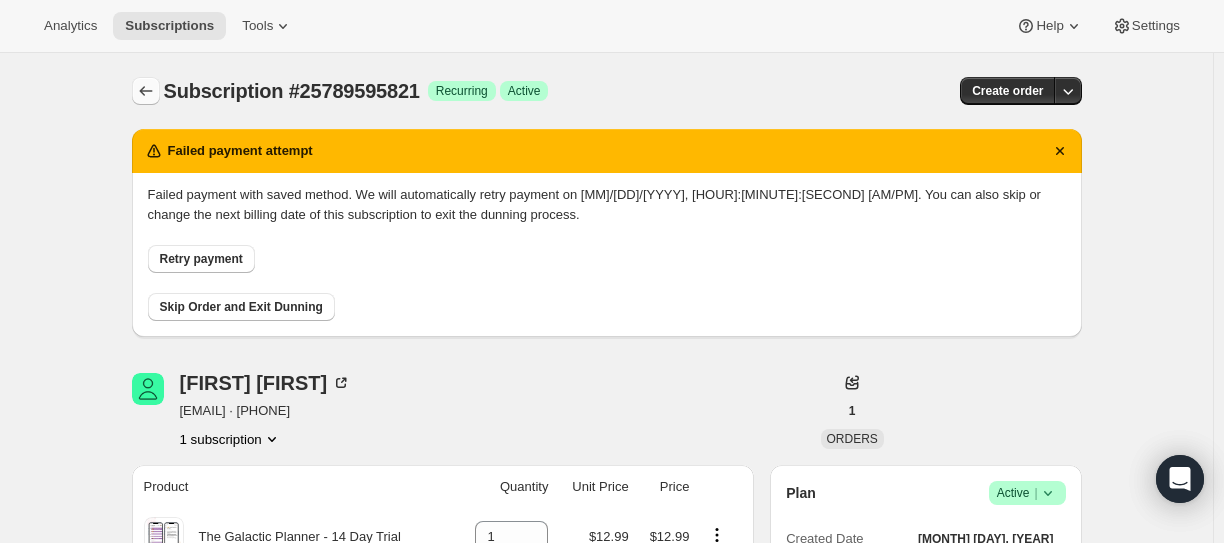 click 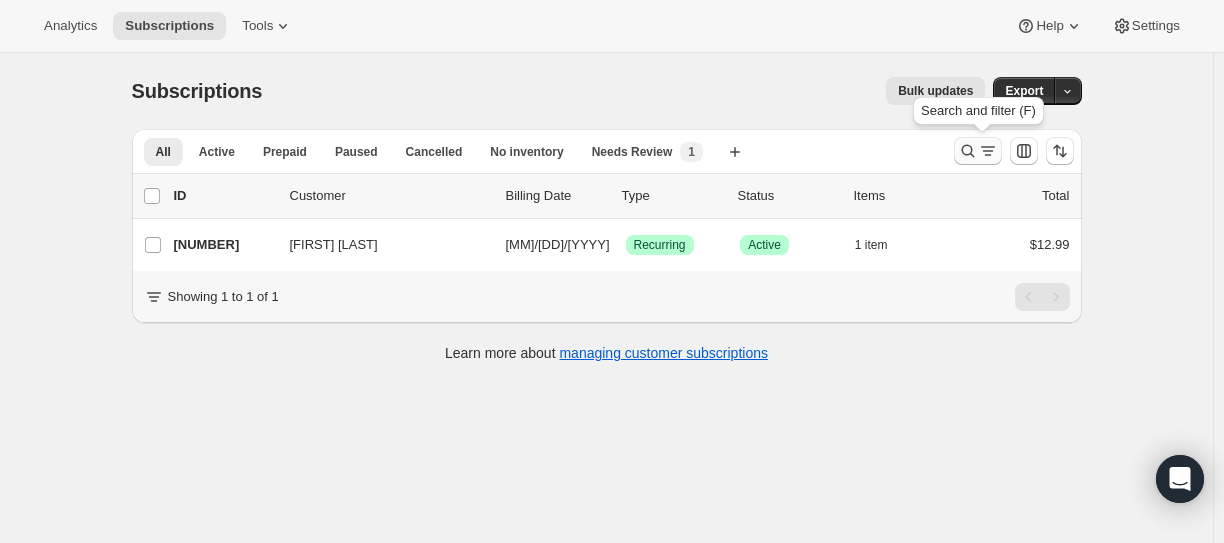 click 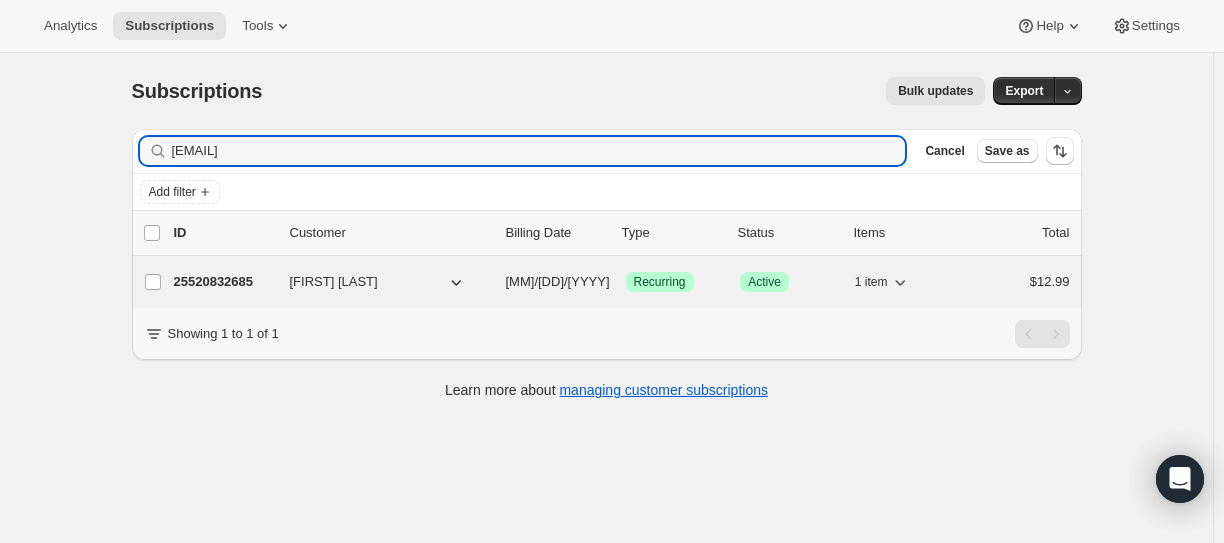 type on "[EMAIL]" 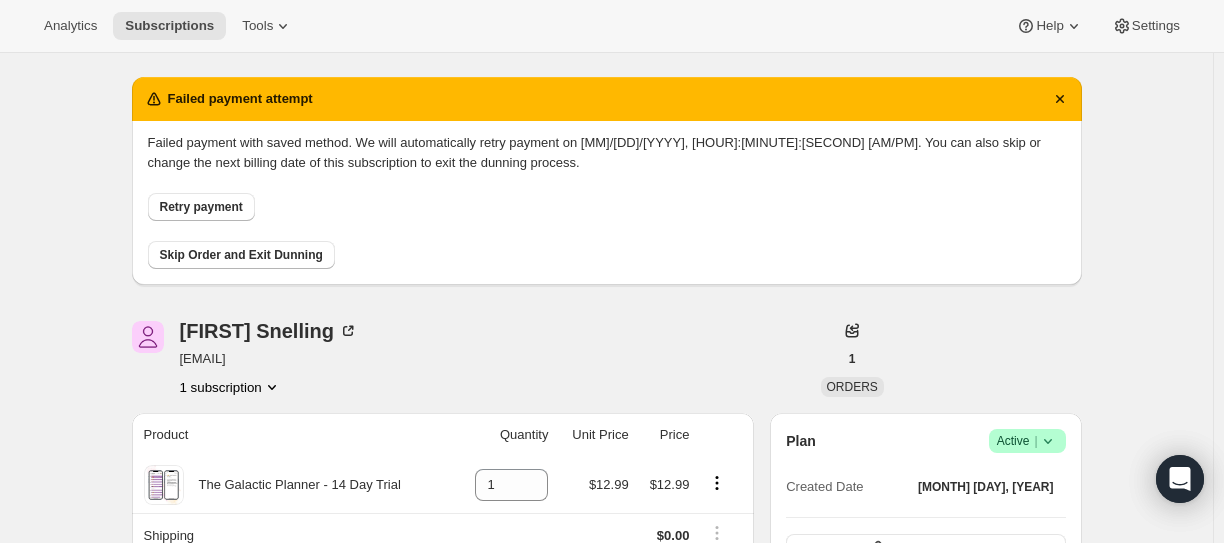 scroll, scrollTop: 0, scrollLeft: 0, axis: both 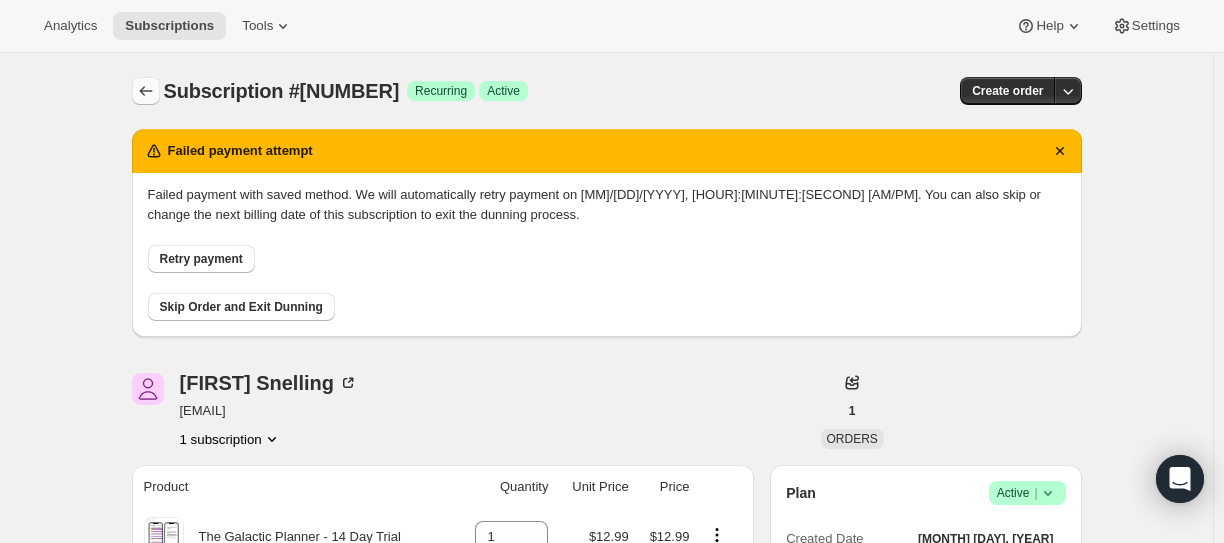 click 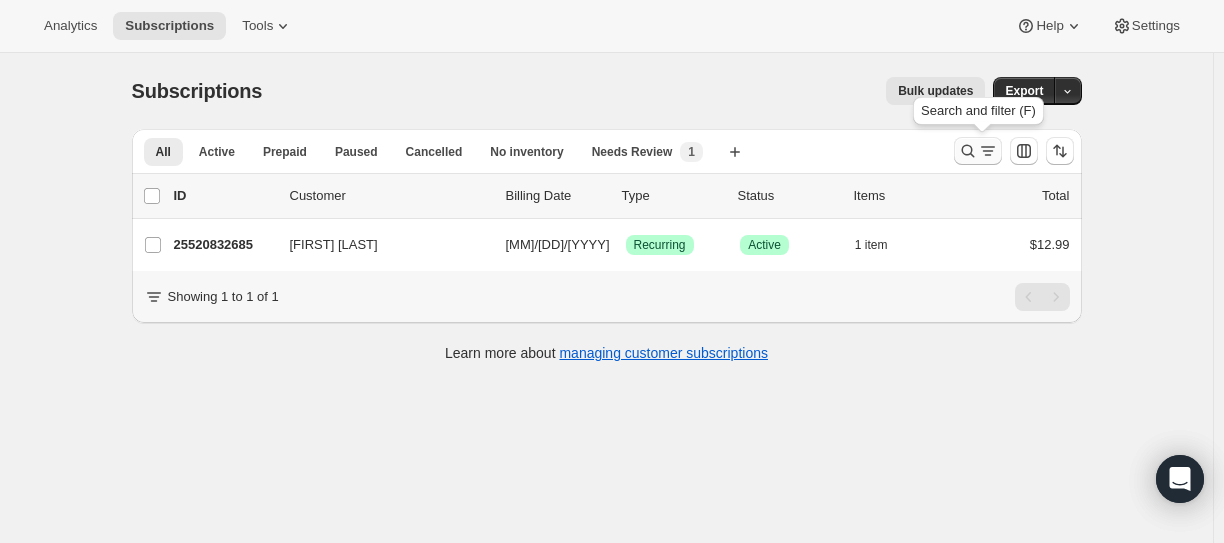 click 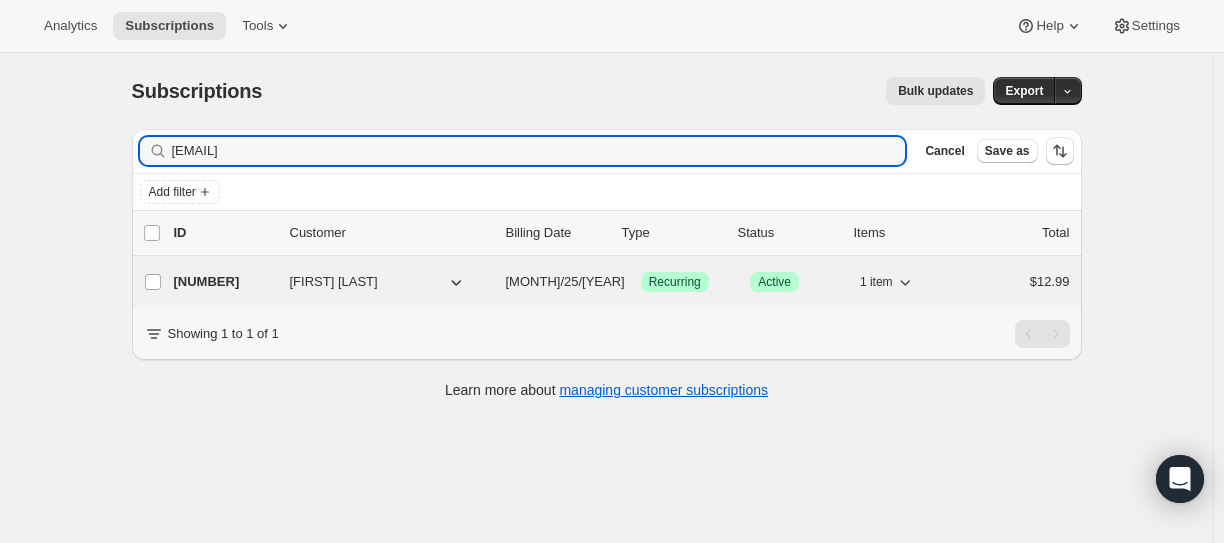 type on "[EMAIL]" 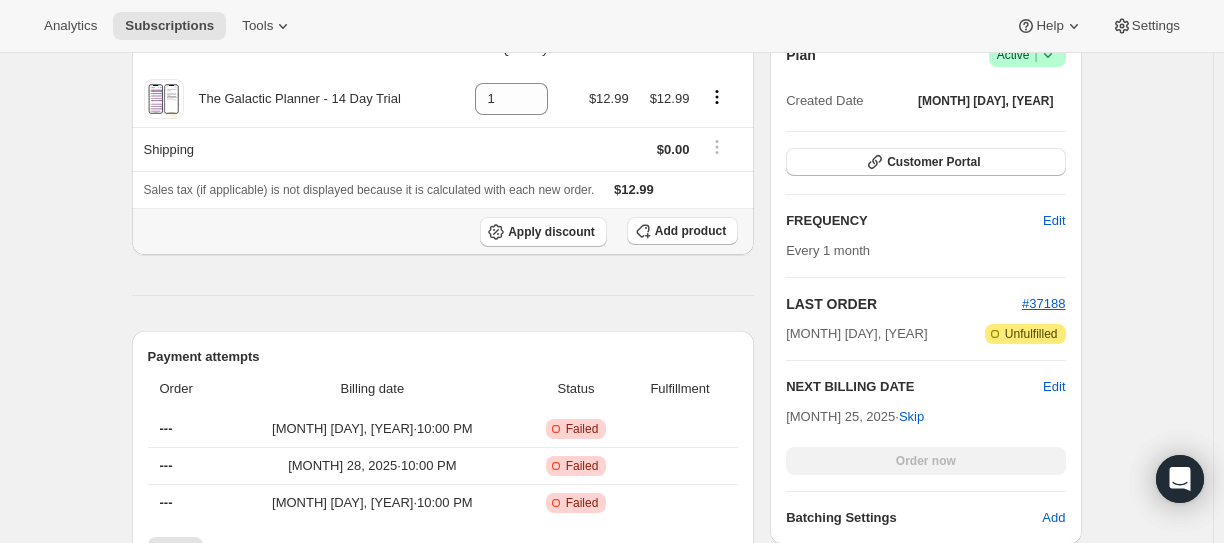 scroll, scrollTop: 0, scrollLeft: 0, axis: both 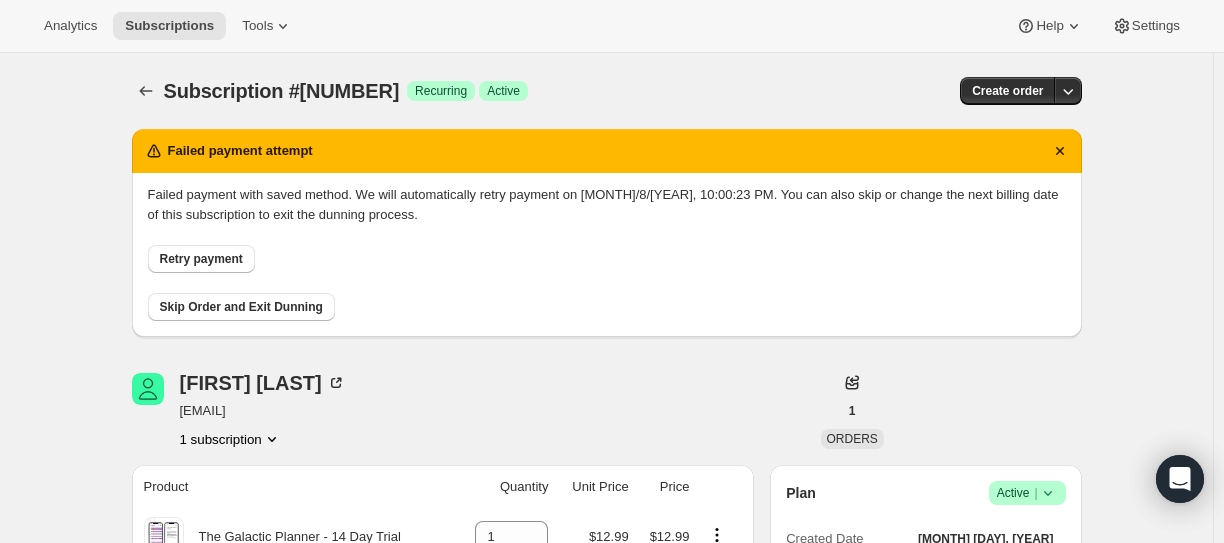 click on "Subscription #[NUMBER] Success Recurring Success Active Create order" at bounding box center (607, 91) 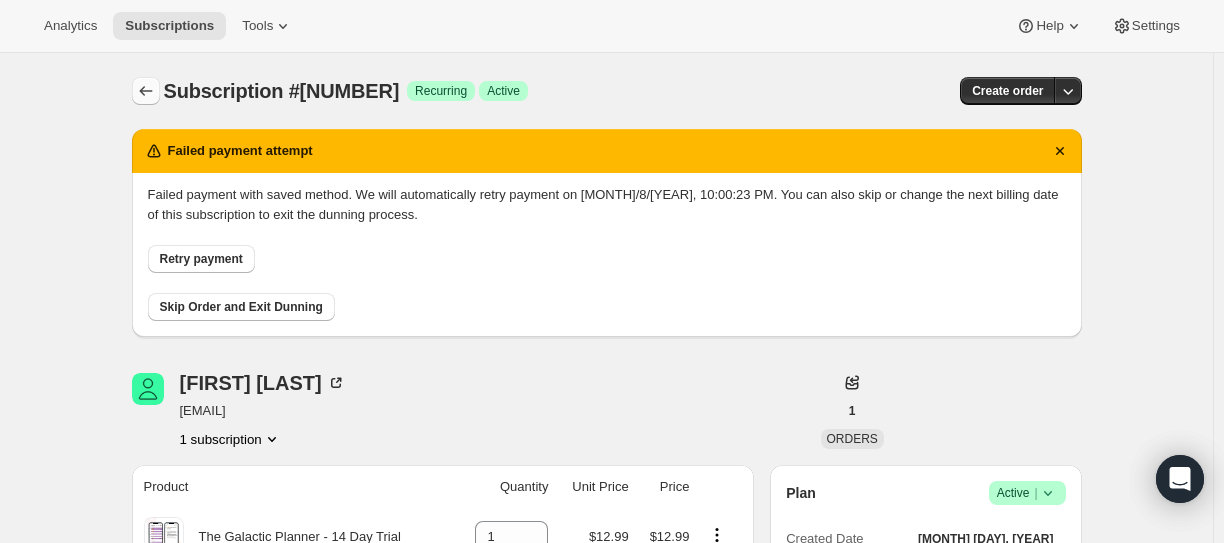 click 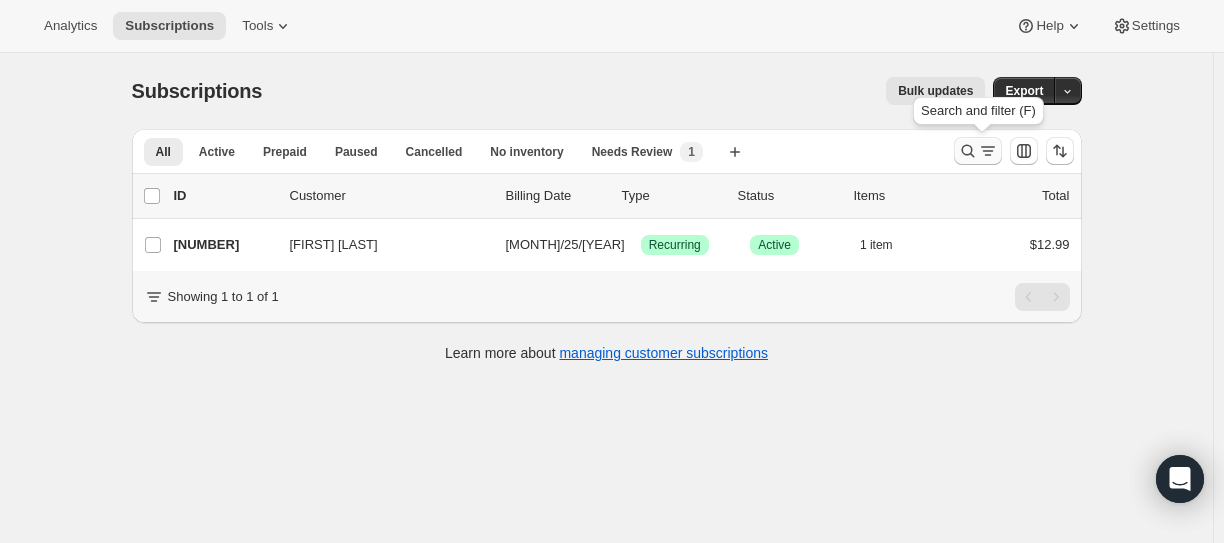 click 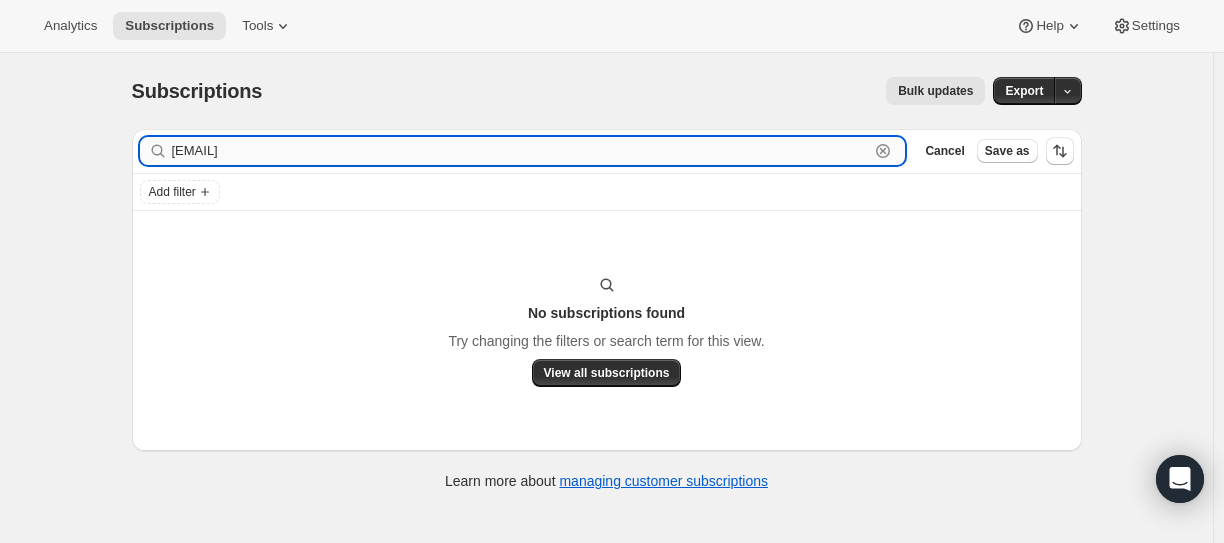 click on "[EMAIL]" at bounding box center (521, 151) 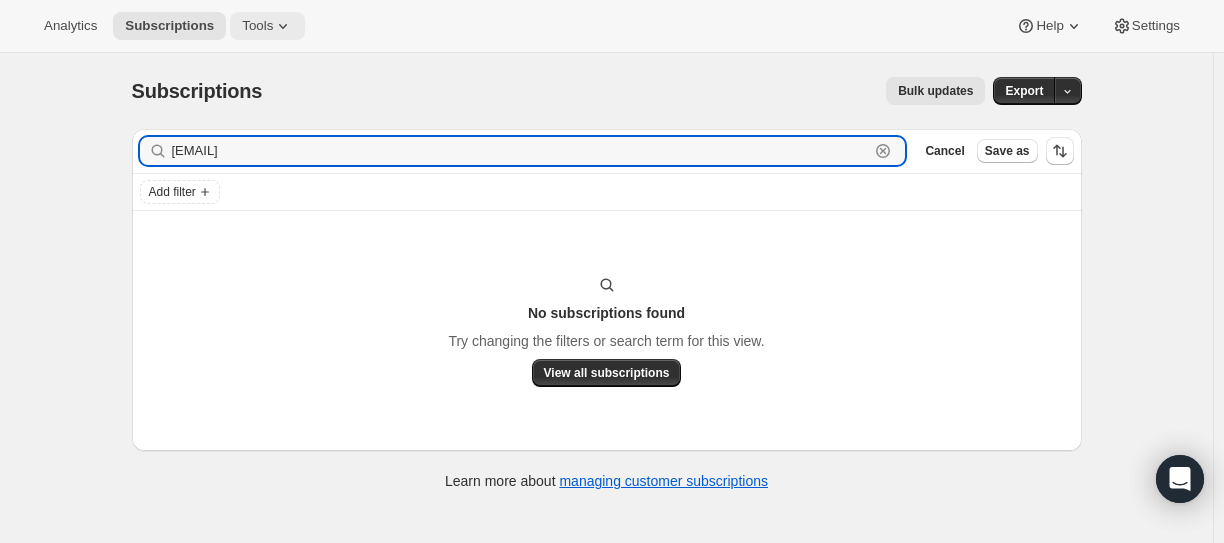 paste 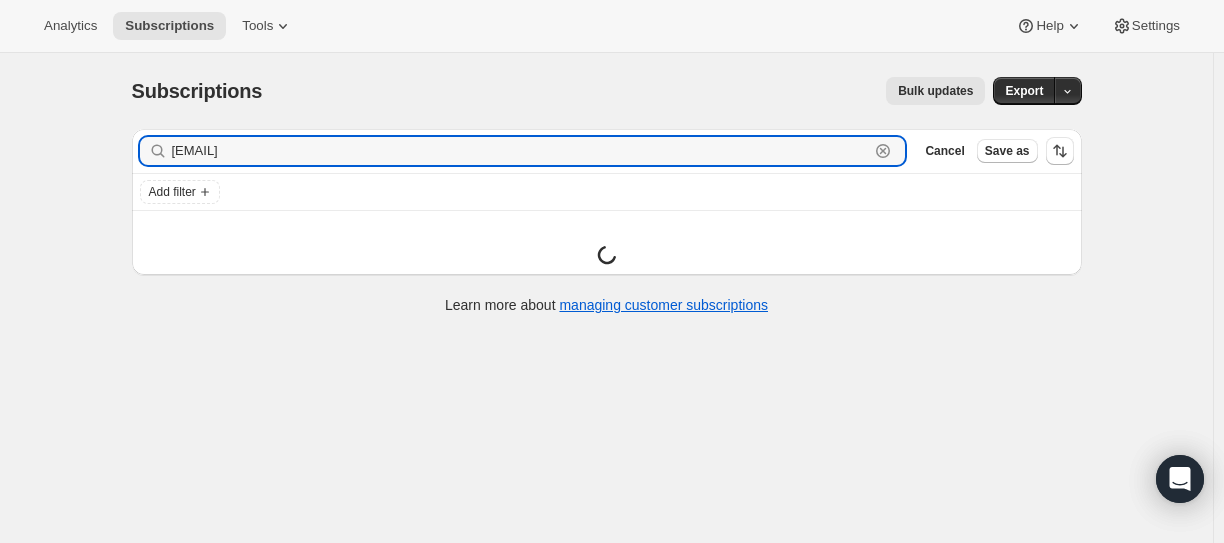 paste 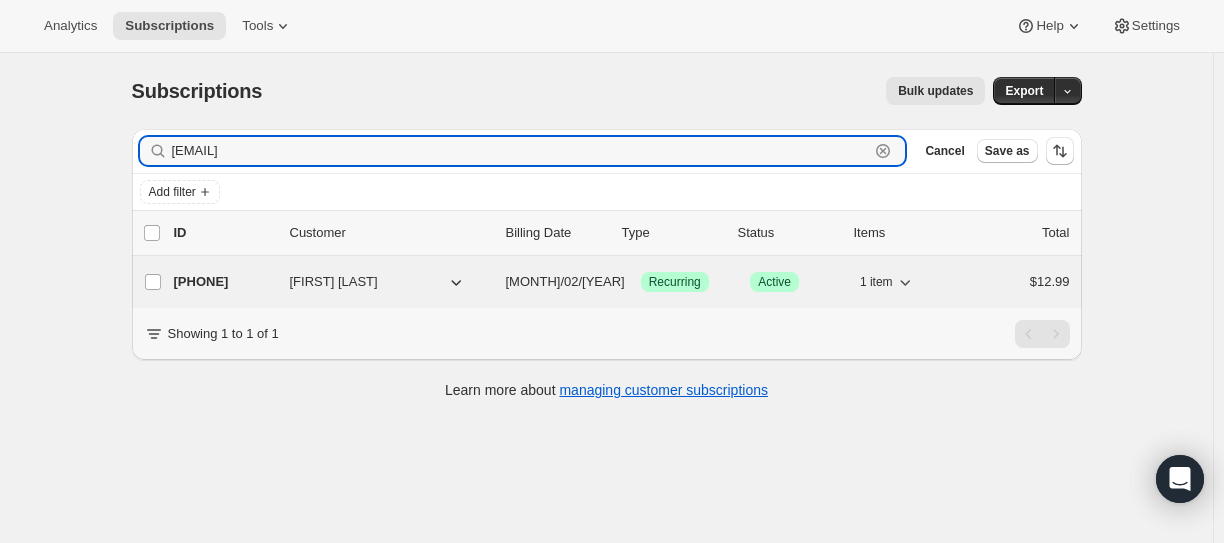 type on "[EMAIL]" 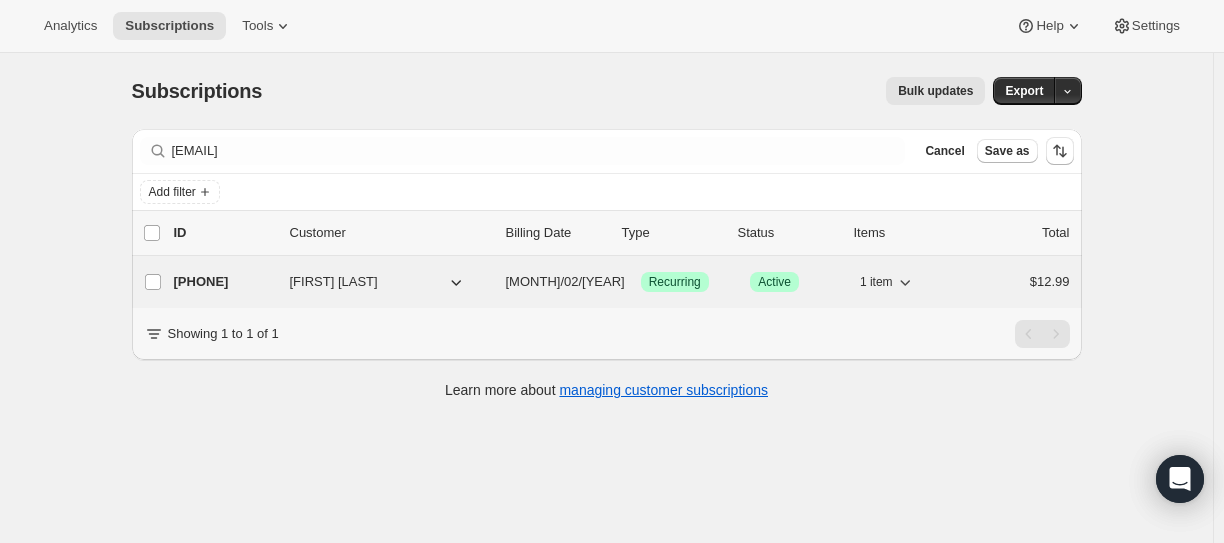 click on "[PHONE]" at bounding box center [224, 282] 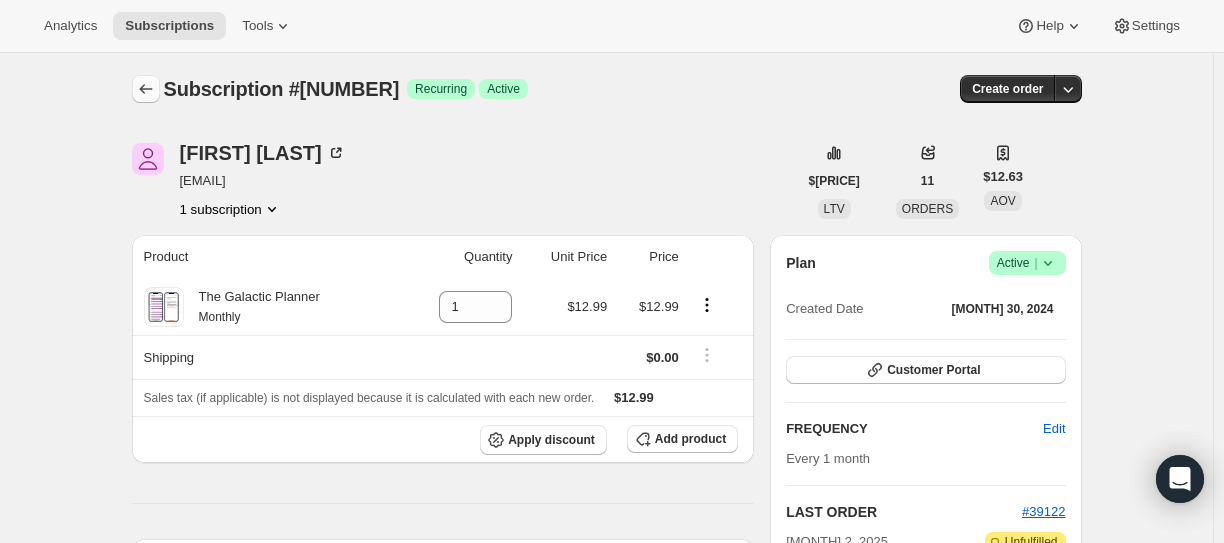 scroll, scrollTop: 0, scrollLeft: 0, axis: both 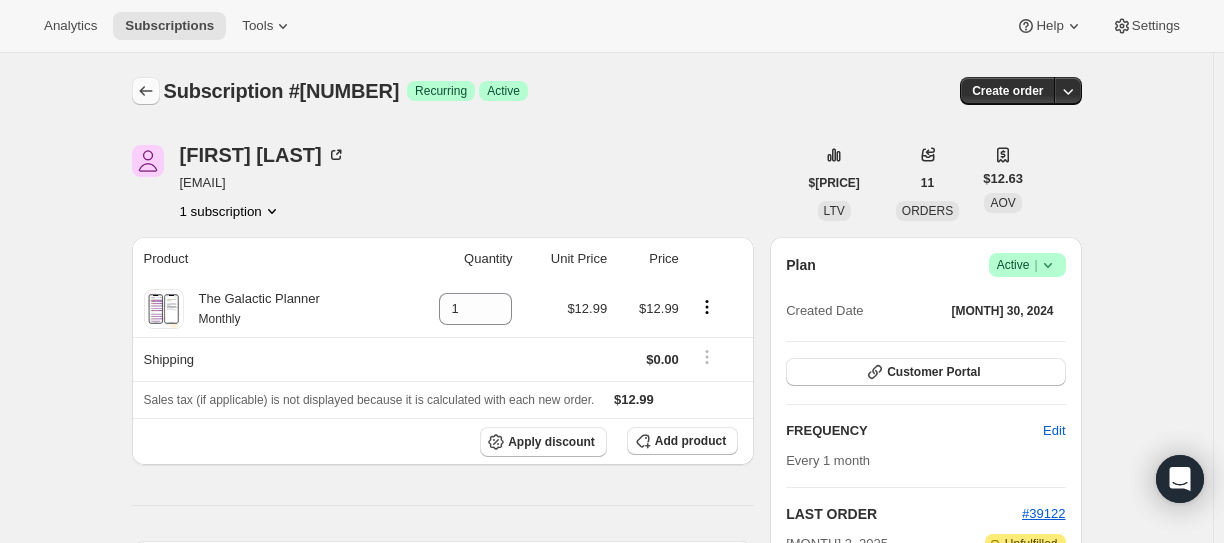 click 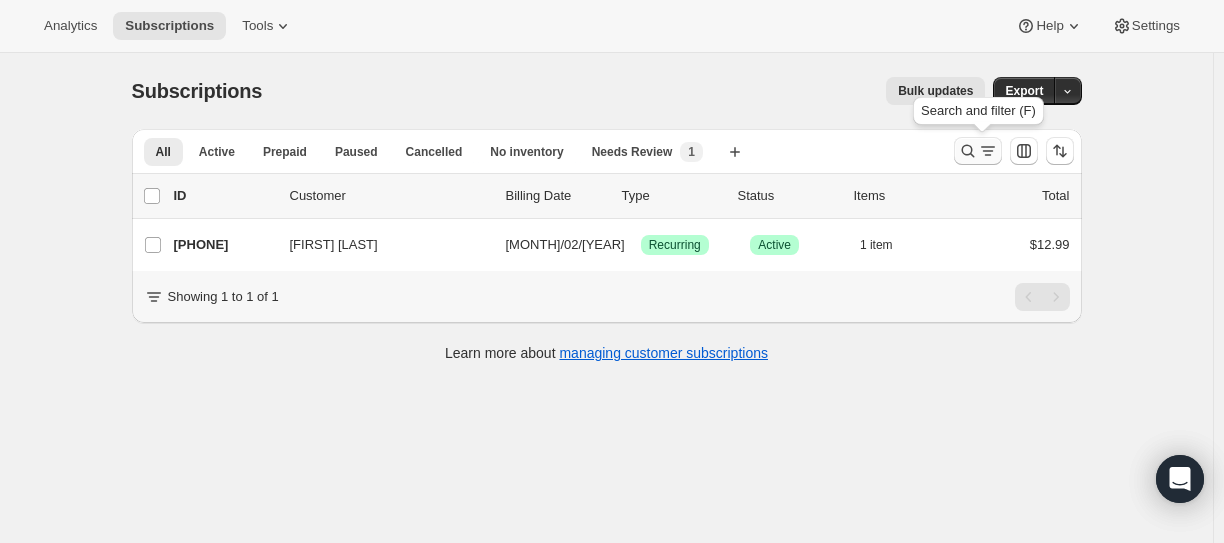 click 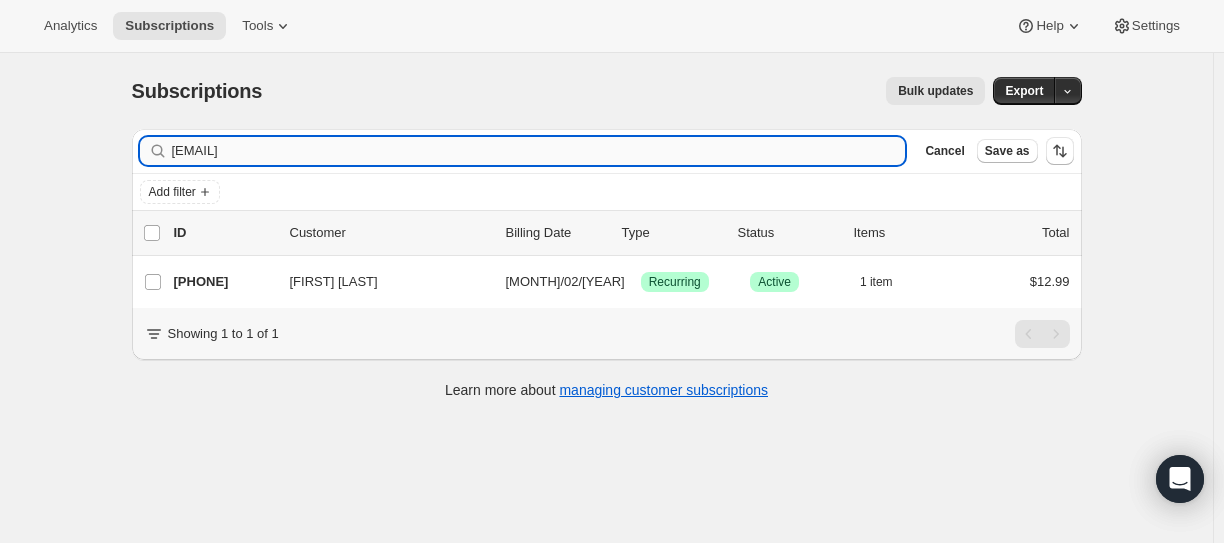click on "[EMAIL]" at bounding box center (539, 151) 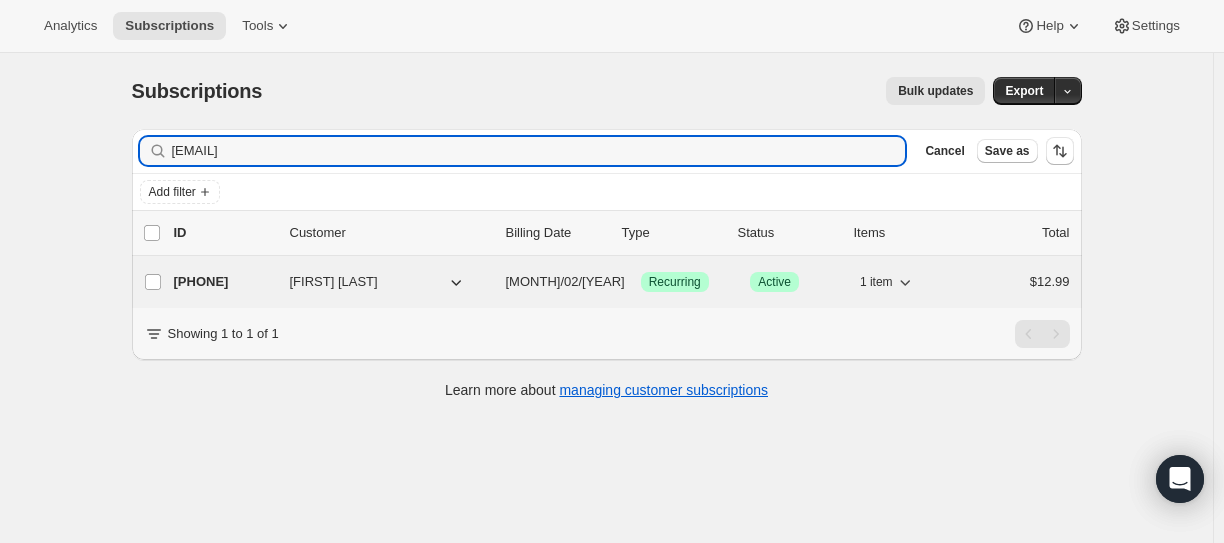 type on "[EMAIL]" 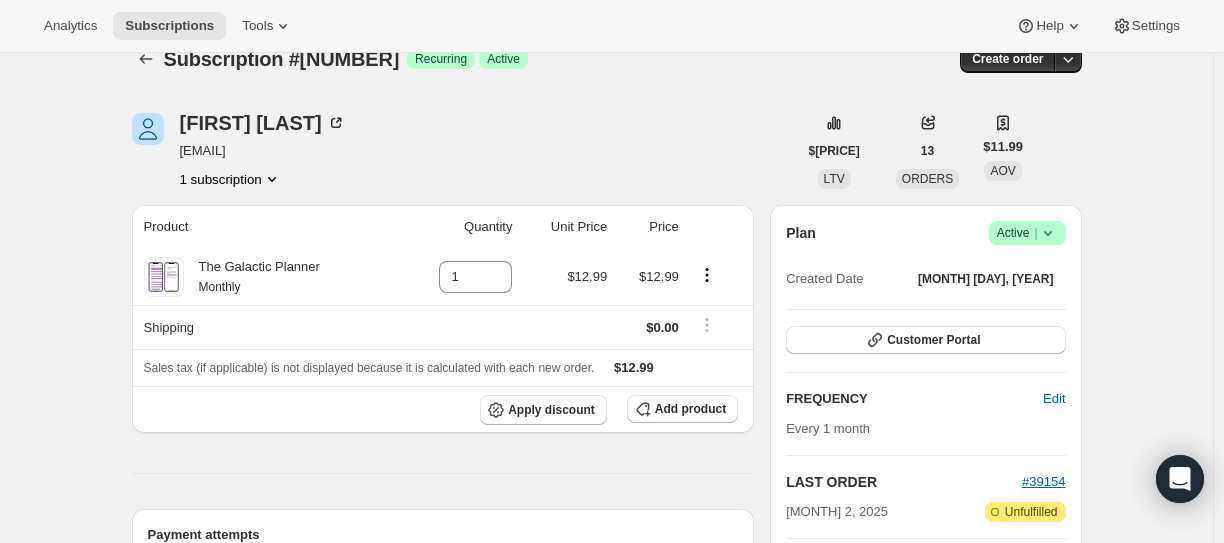 scroll, scrollTop: 0, scrollLeft: 0, axis: both 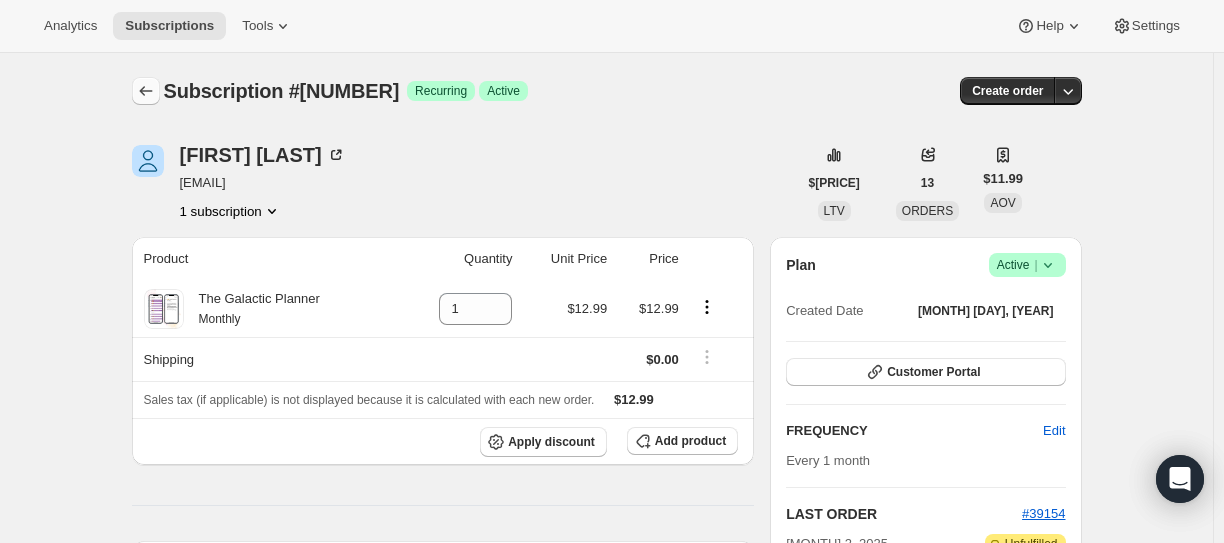 click 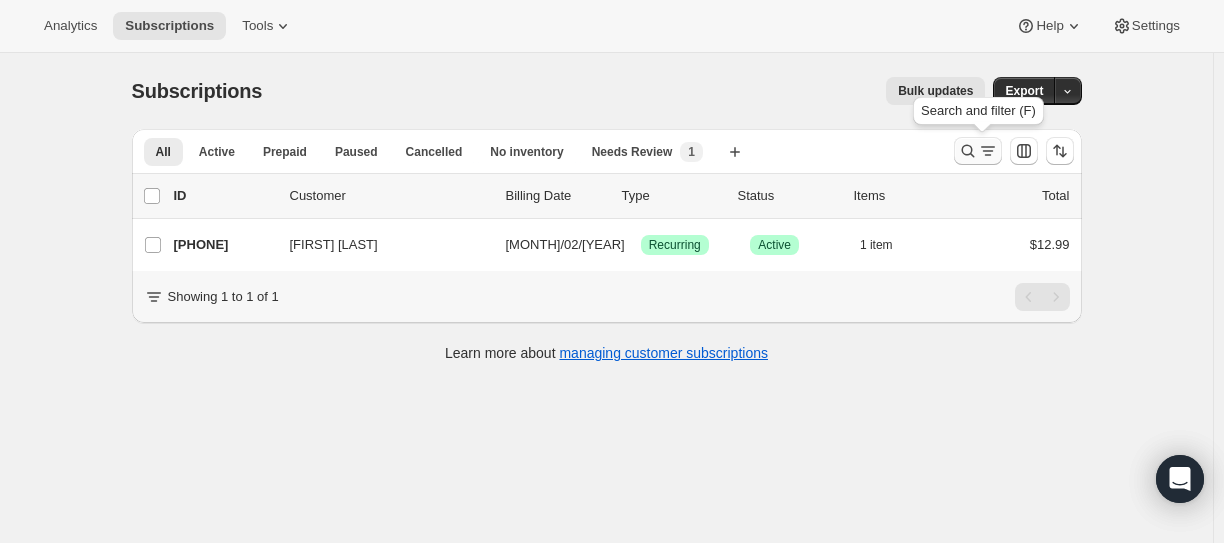 click 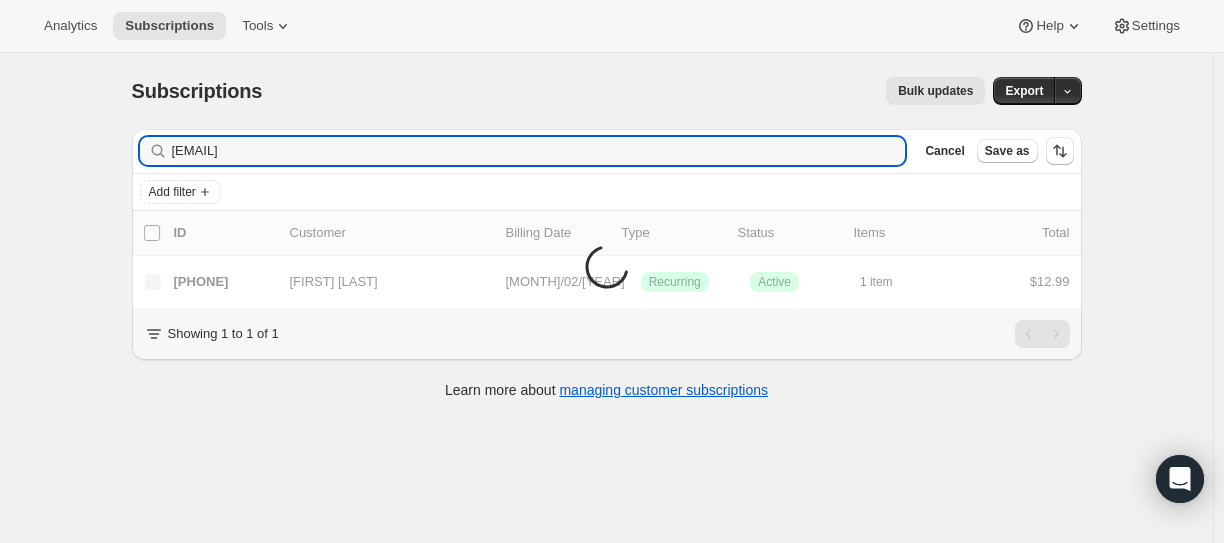 type on "[EMAIL]" 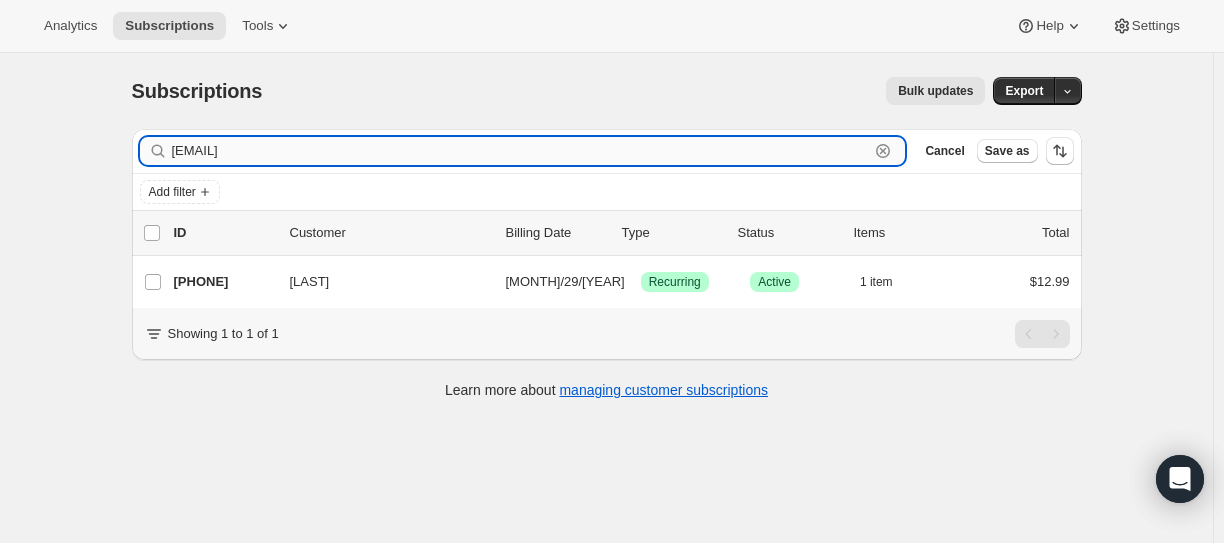 click on "[EMAIL]" at bounding box center (521, 151) 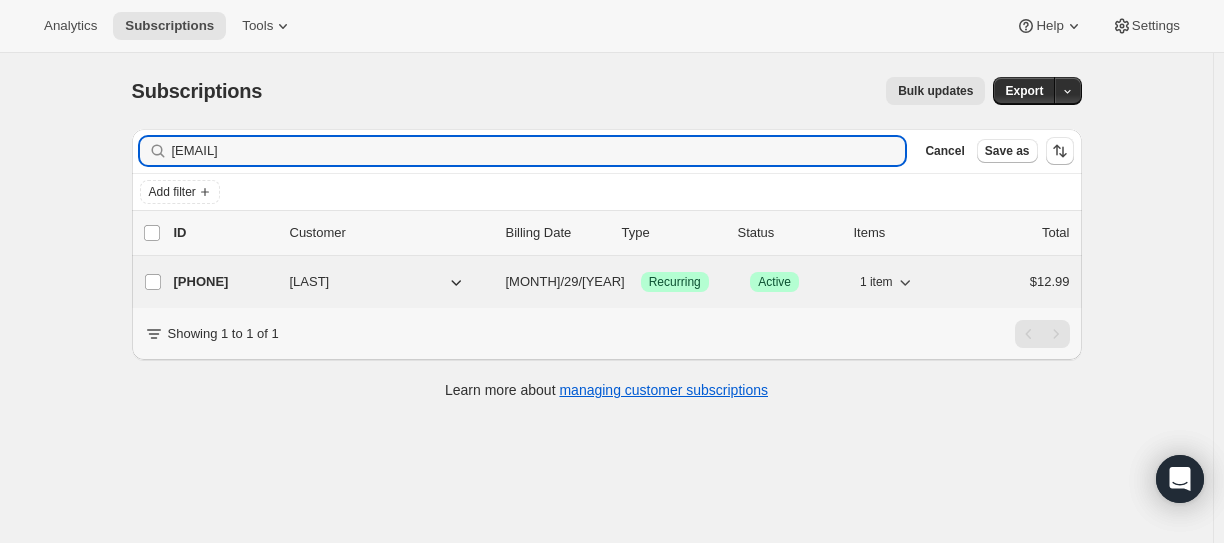 click on "[PHONE]" at bounding box center (224, 282) 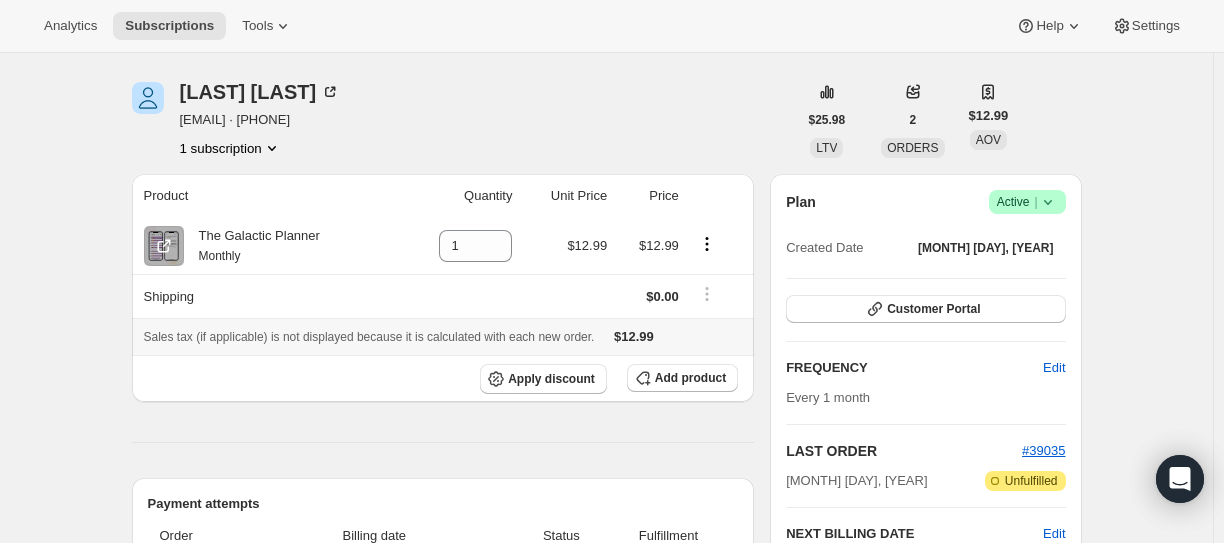 scroll, scrollTop: 0, scrollLeft: 0, axis: both 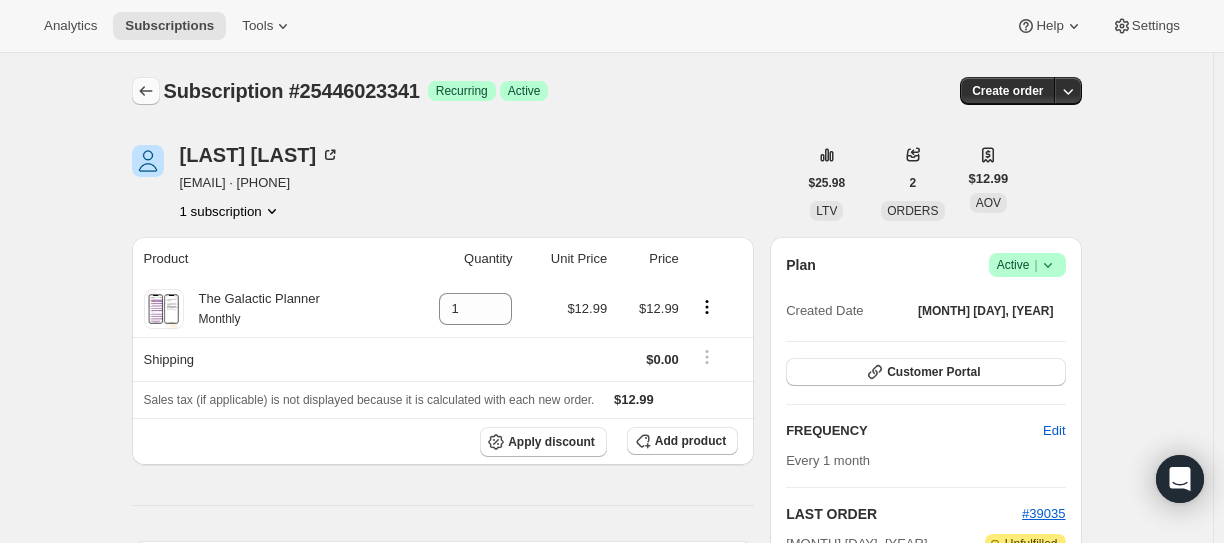 click 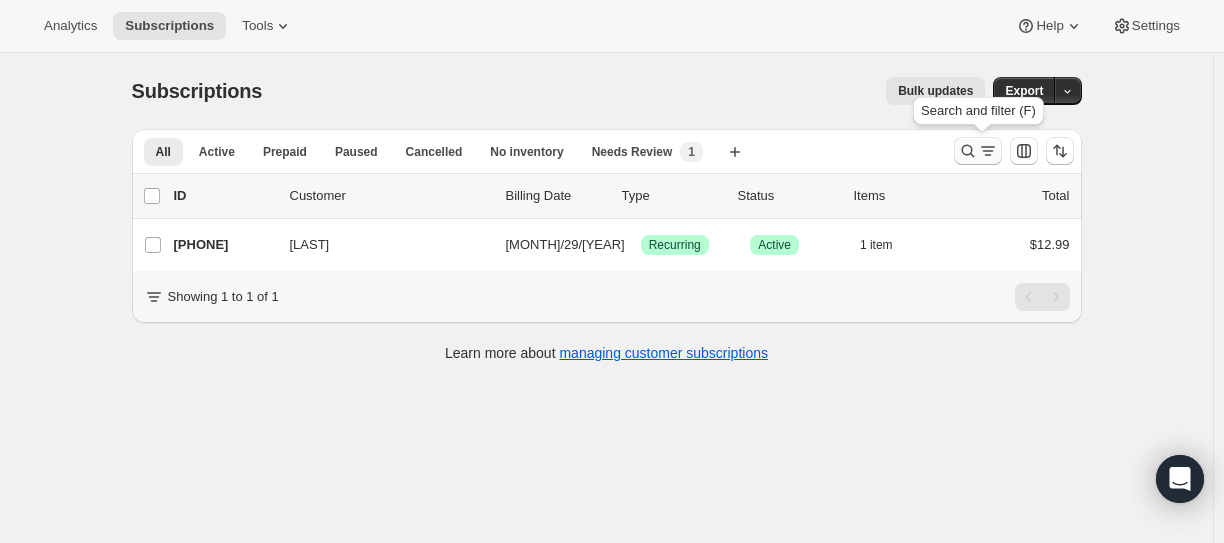 click 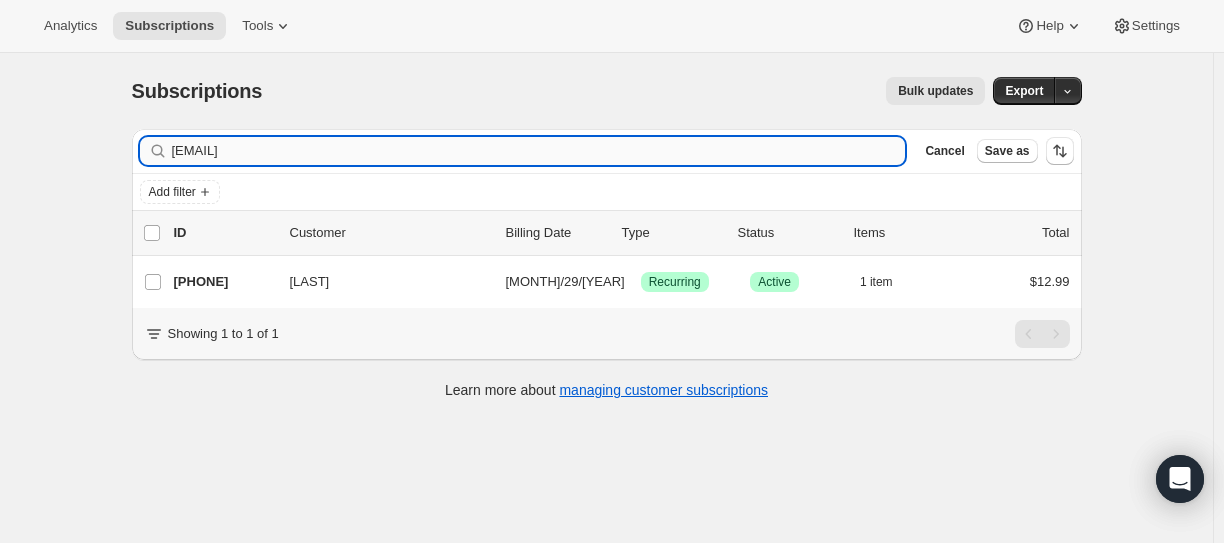 drag, startPoint x: 495, startPoint y: 154, endPoint x: 464, endPoint y: 151, distance: 31.144823 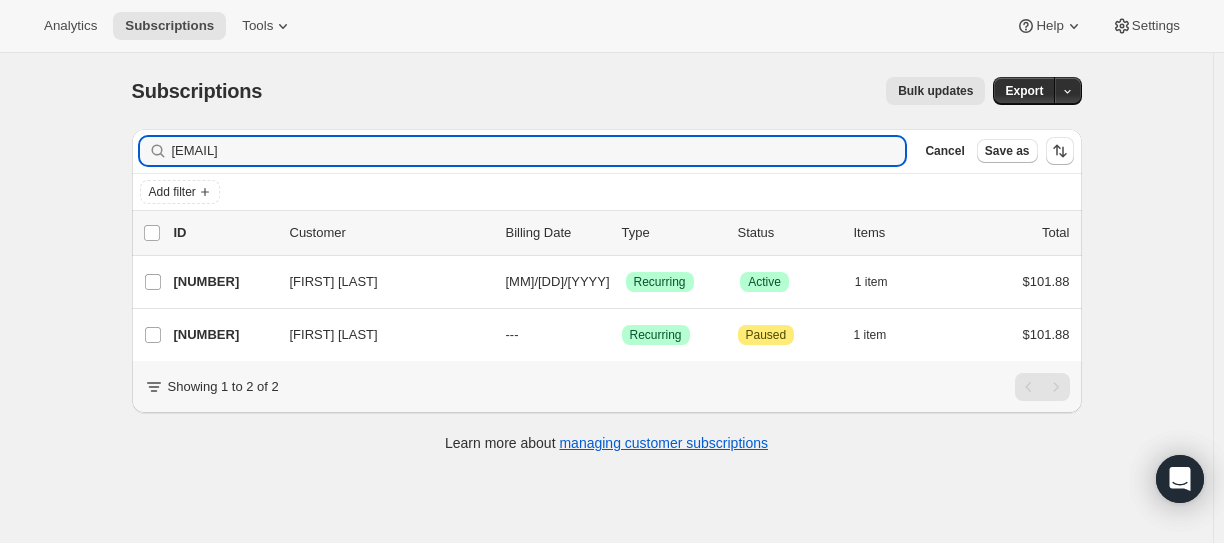 type on "[EMAIL]" 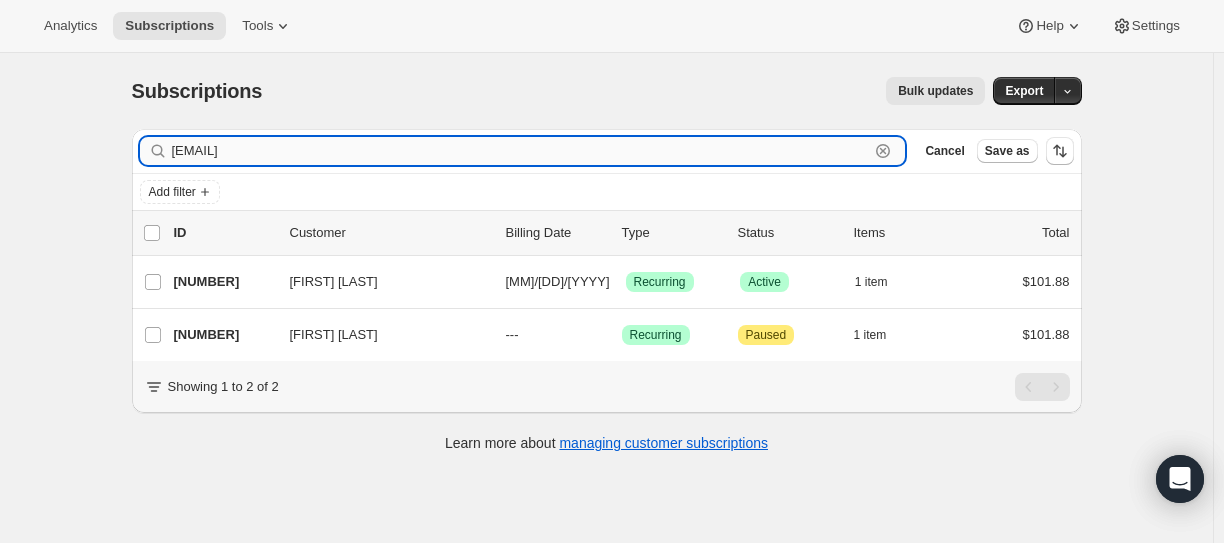 click on "[EMAIL]" at bounding box center (521, 151) 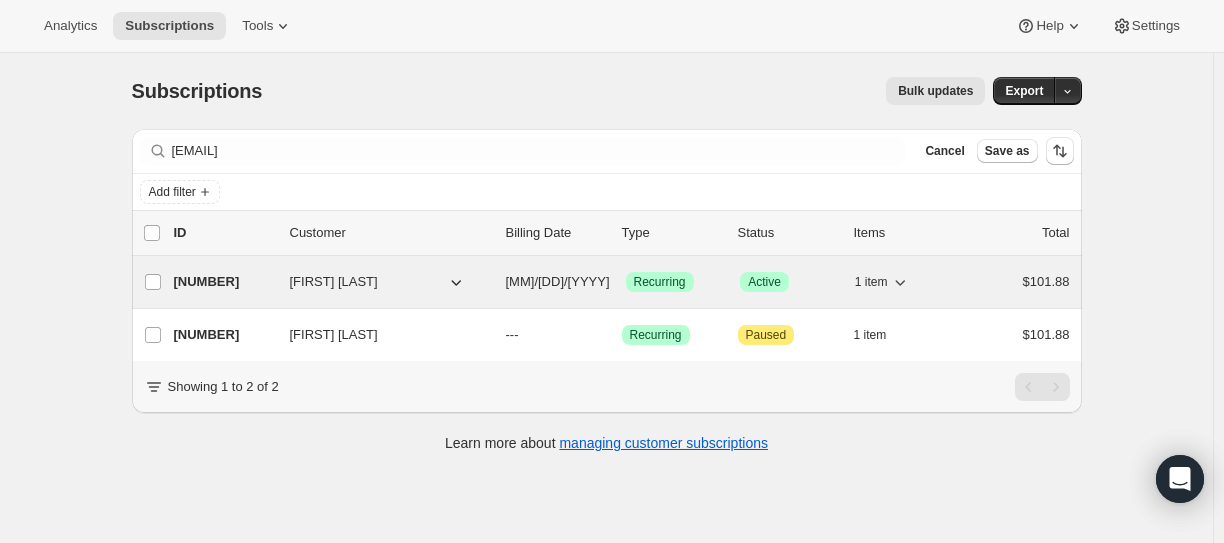 click on "[NUMBER]" at bounding box center (224, 282) 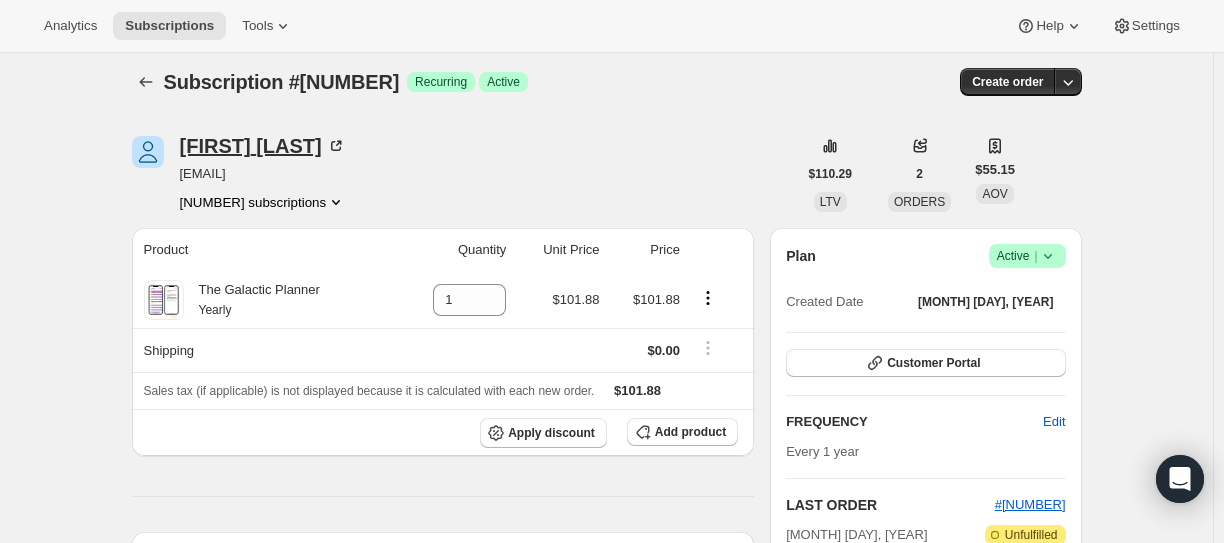 scroll, scrollTop: 0, scrollLeft: 0, axis: both 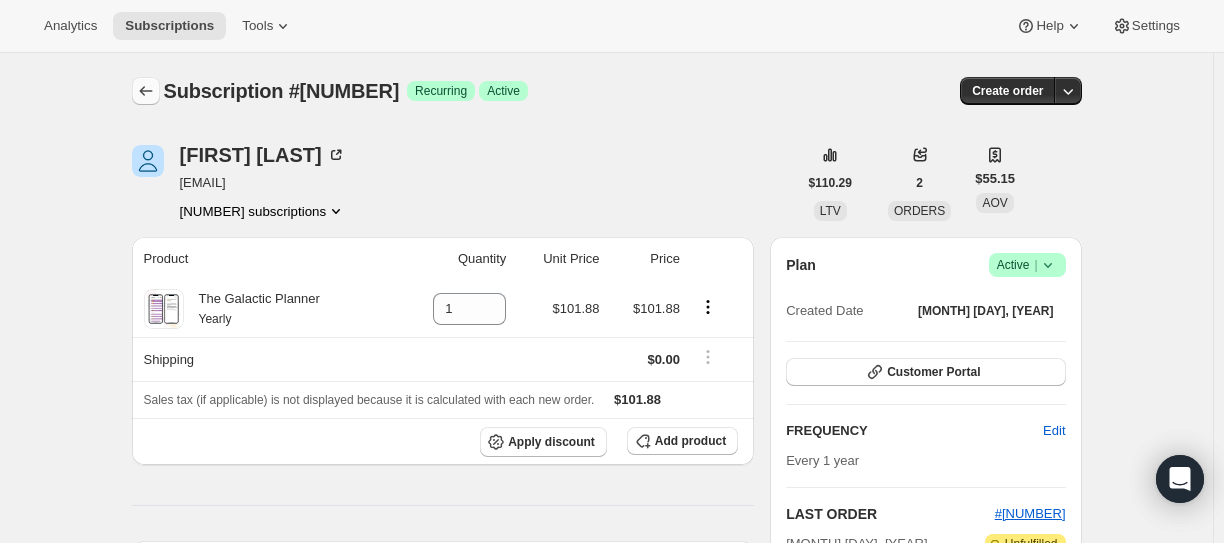 click 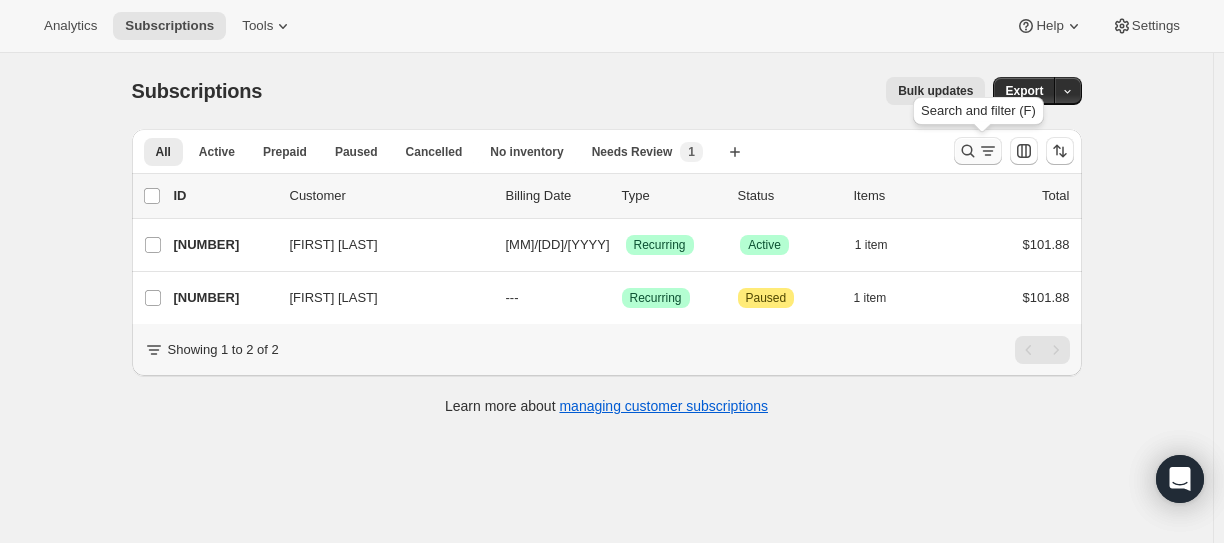 click 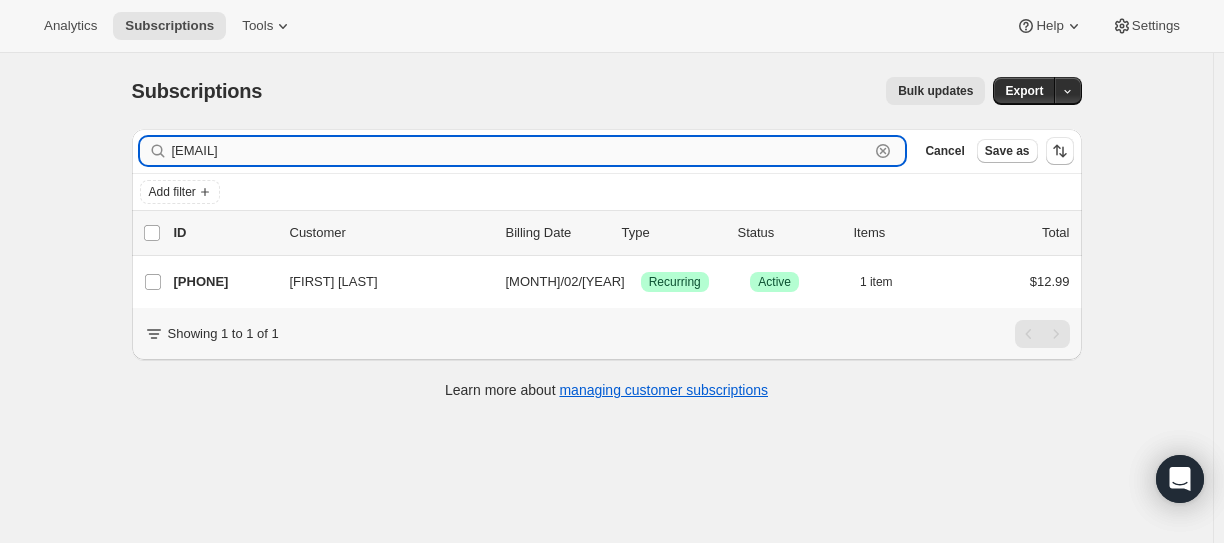click on "[EMAIL]" at bounding box center (521, 151) 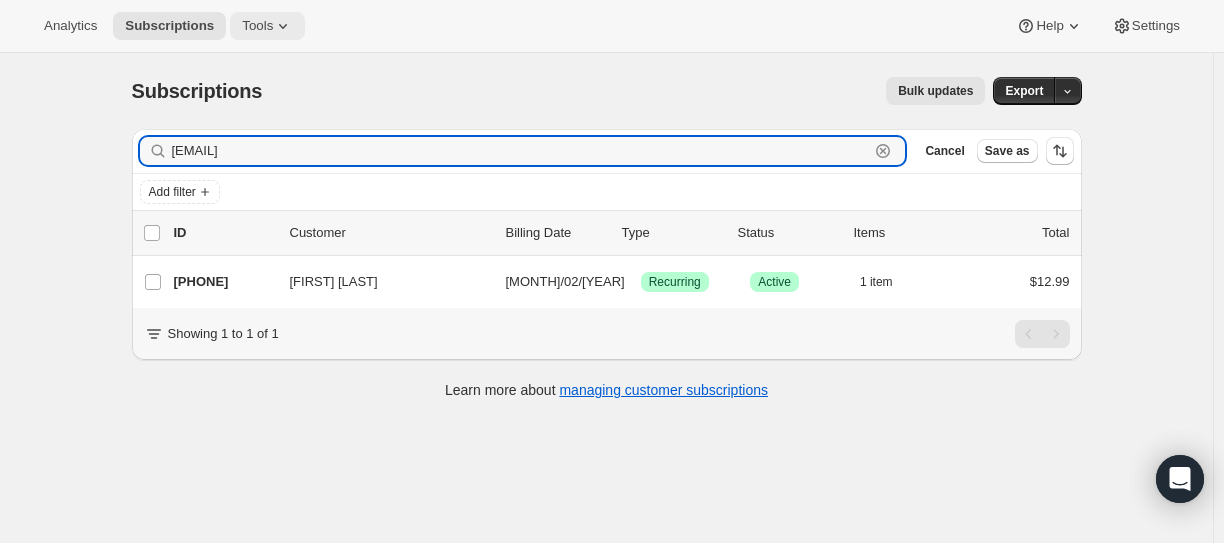 paste on "[EMAIL]" 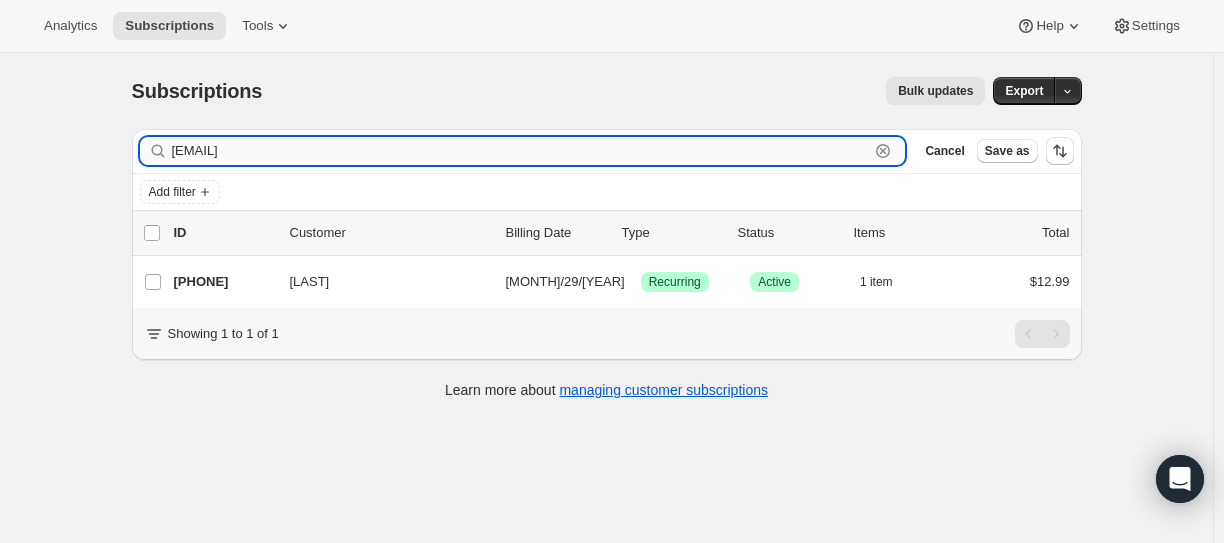 click on "[EMAIL]" at bounding box center (521, 151) 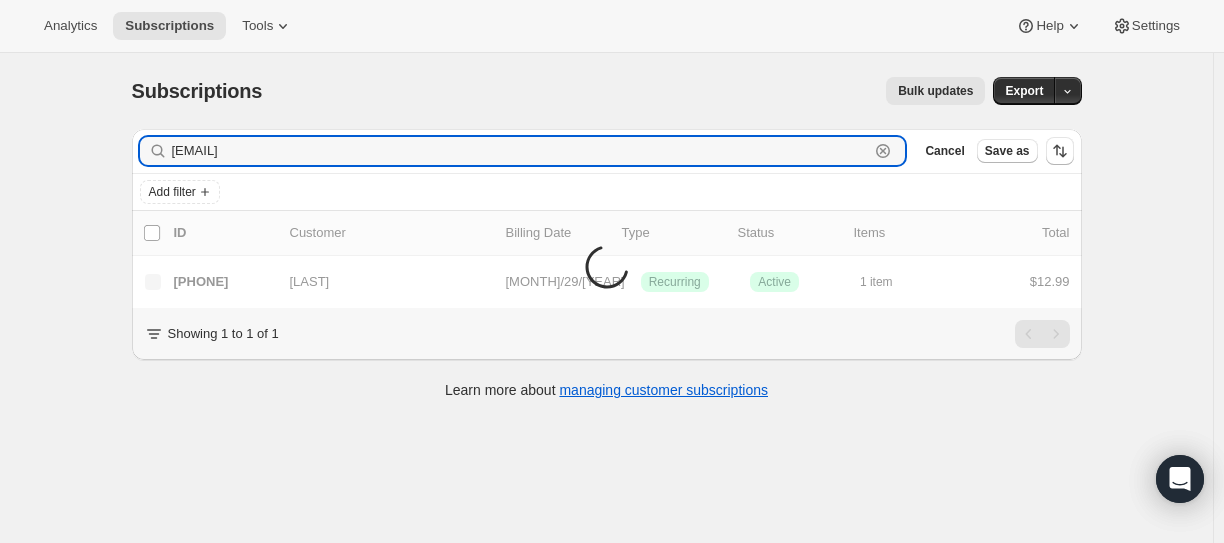 type on "[EMAIL]" 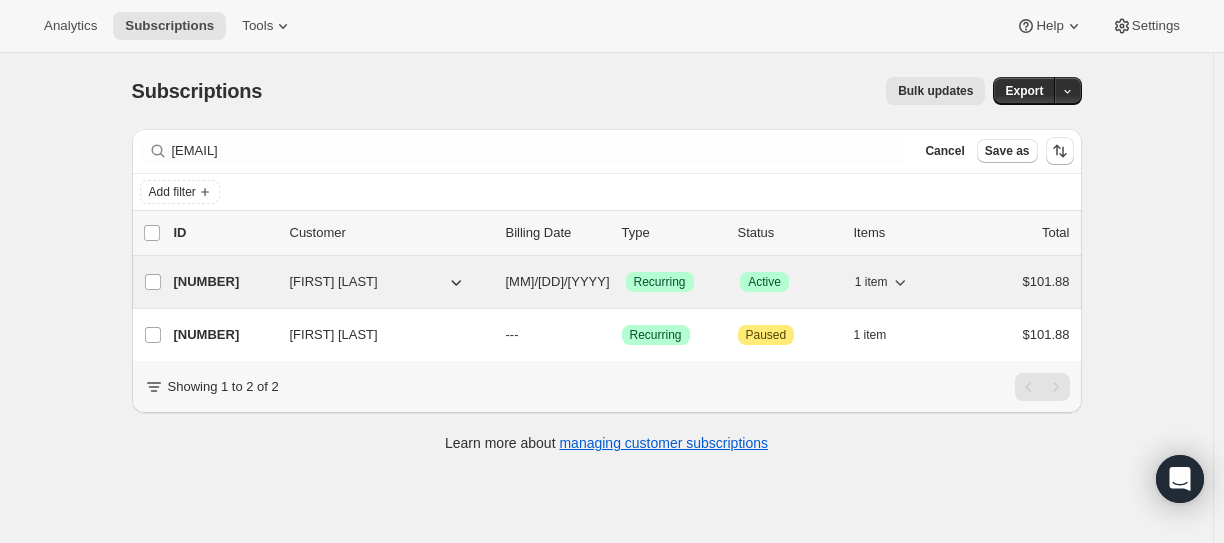 click on "[NUMBER] [FIRST] [LAST] [MM]/[DD]/[YYYY] Success Recurring Success Active 1   item $[PRICE]" at bounding box center (622, 282) 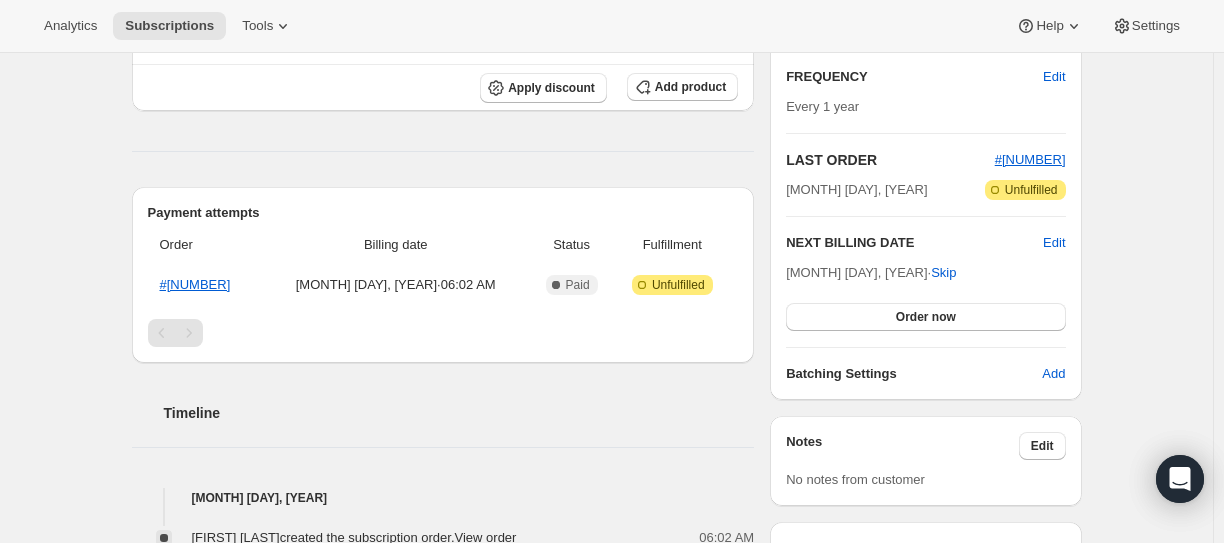 scroll, scrollTop: 0, scrollLeft: 0, axis: both 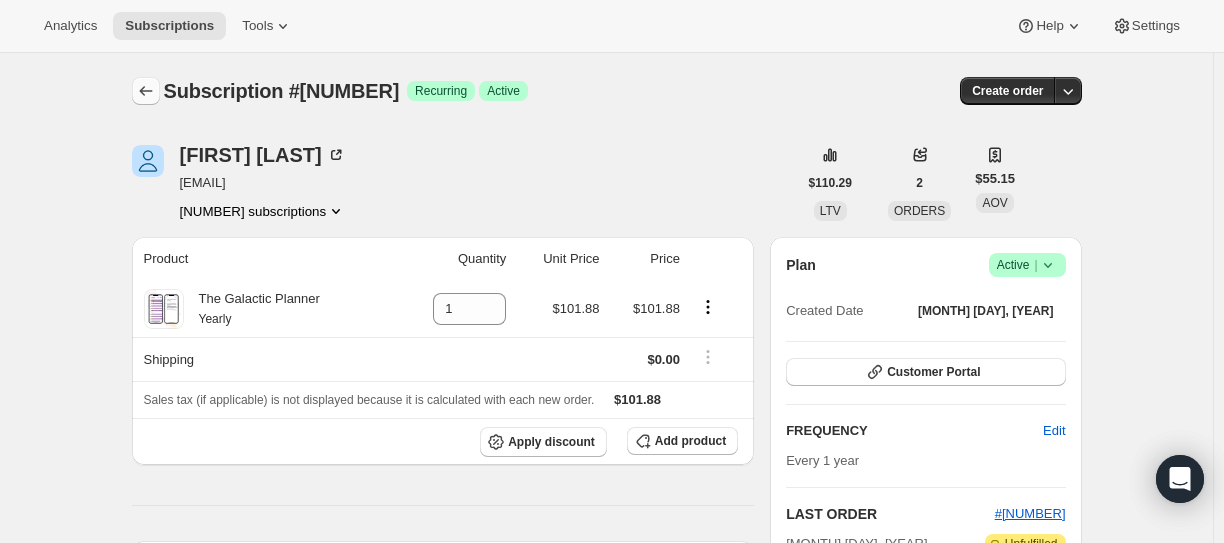 click at bounding box center [146, 91] 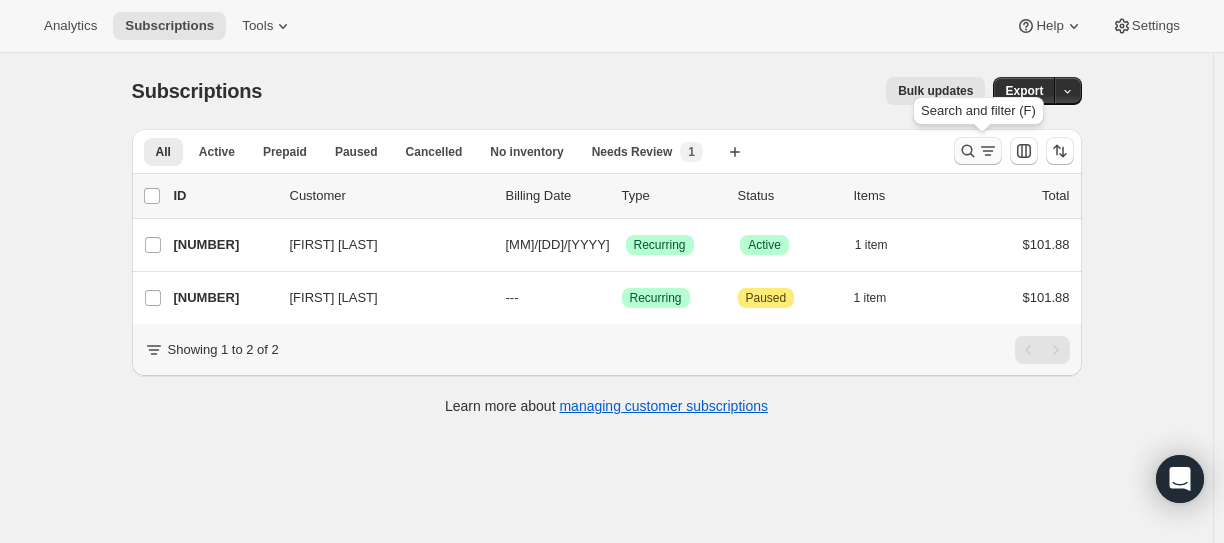 click 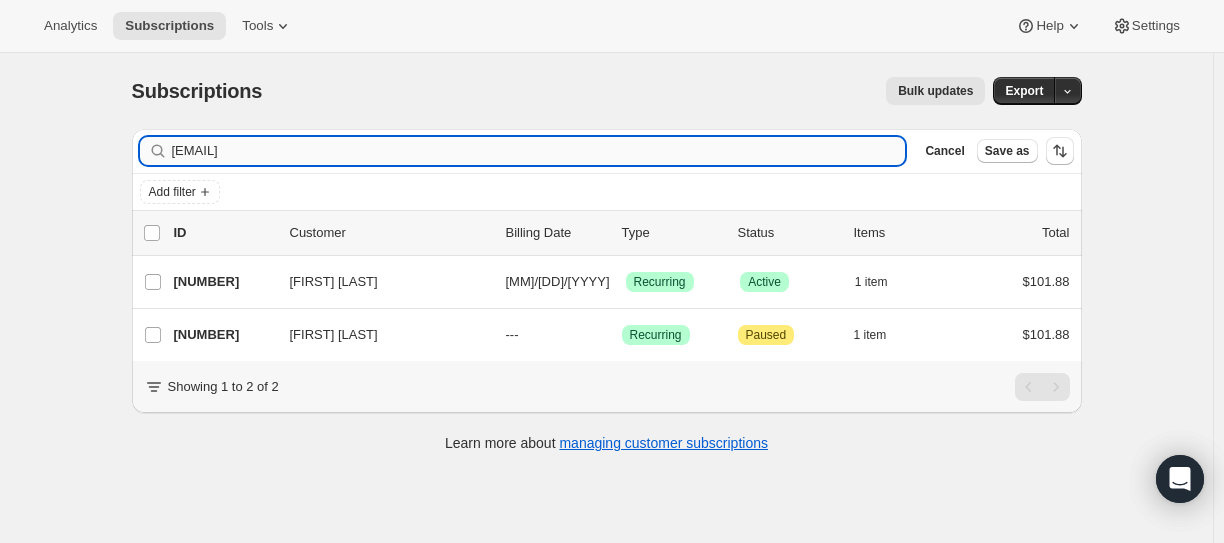 click on "[EMAIL]" at bounding box center (539, 151) 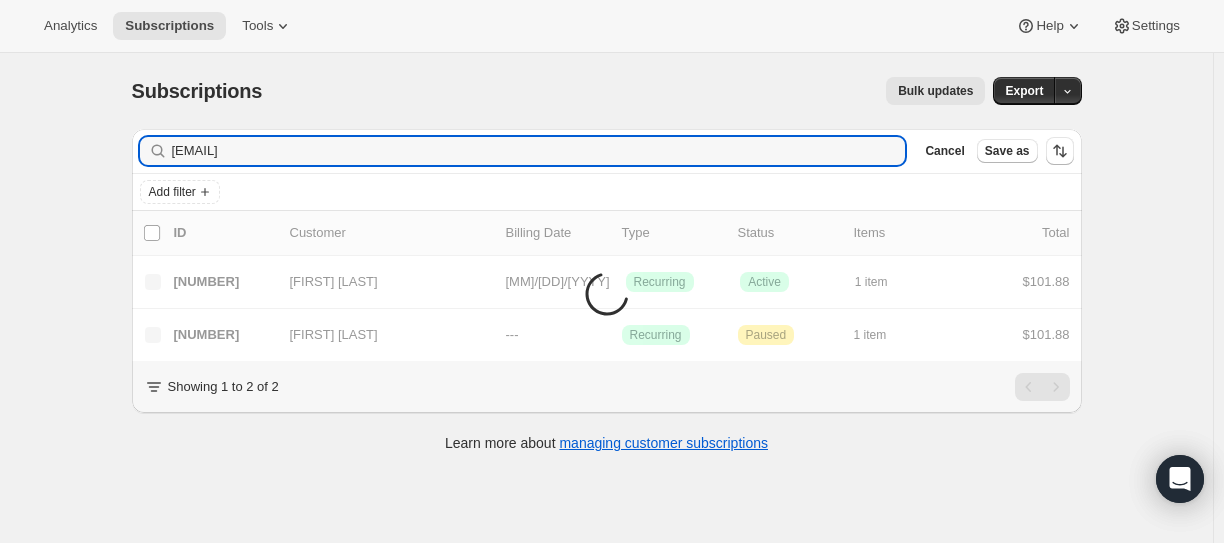 type on "[EMAIL]" 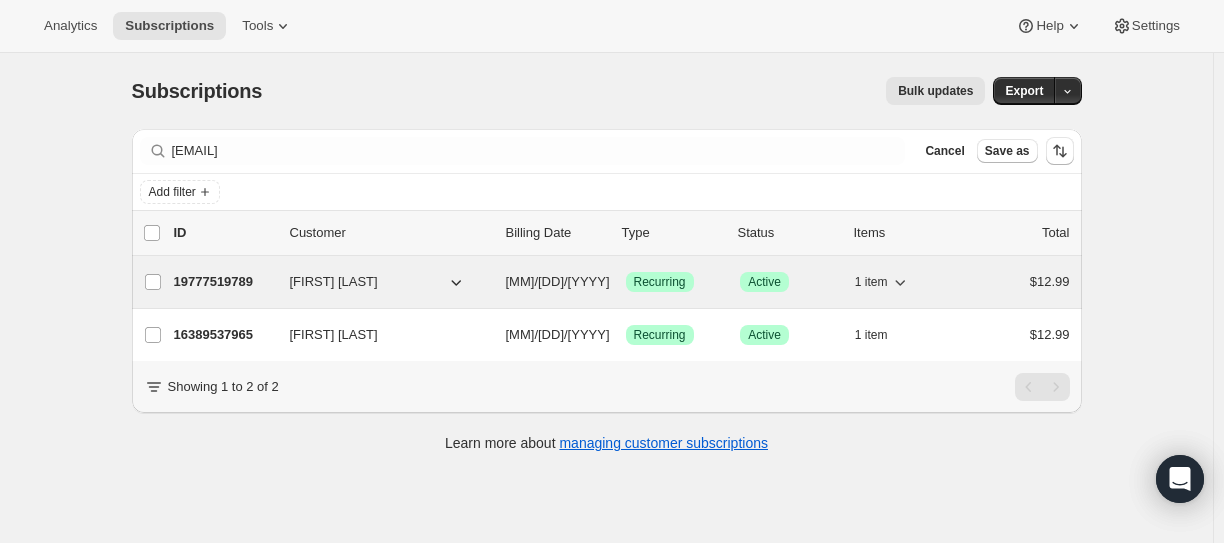 click on "19777519789" at bounding box center [224, 282] 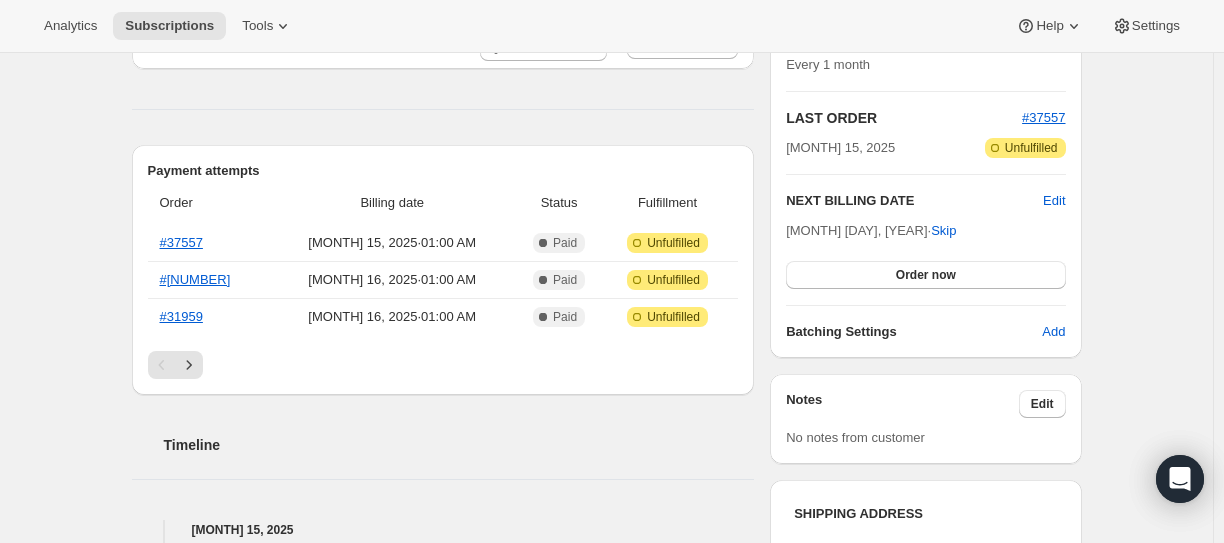 scroll, scrollTop: 0, scrollLeft: 0, axis: both 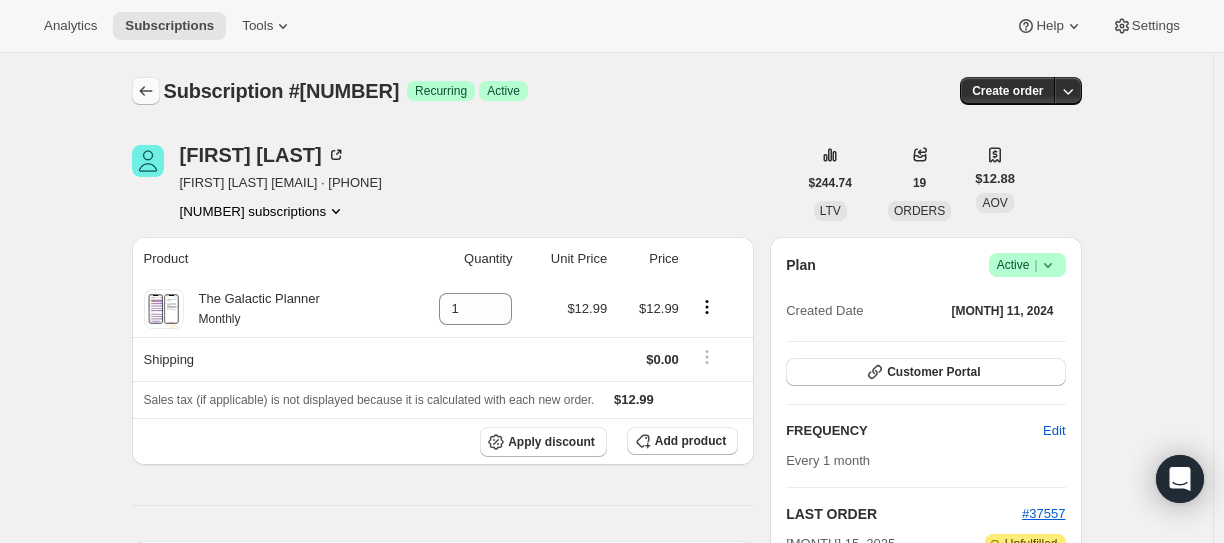 click 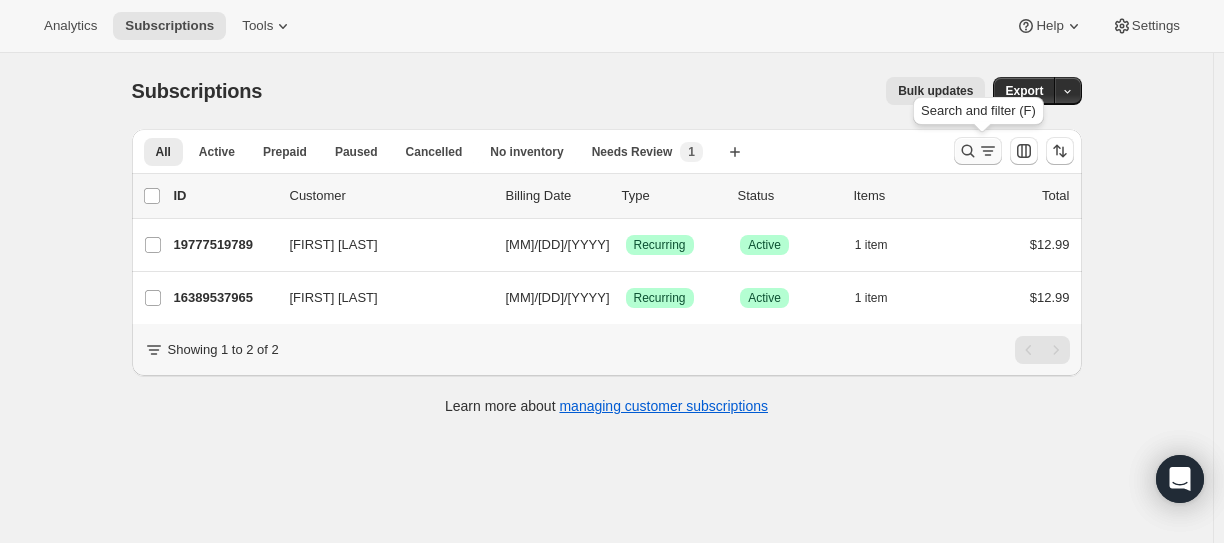 click 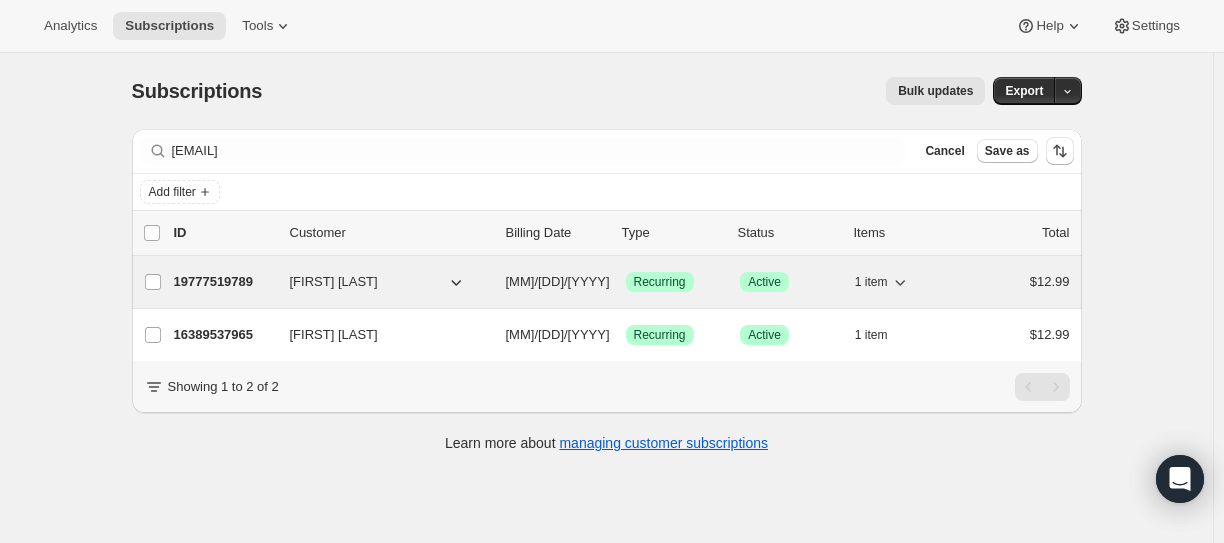 click on "19777519789" at bounding box center [224, 282] 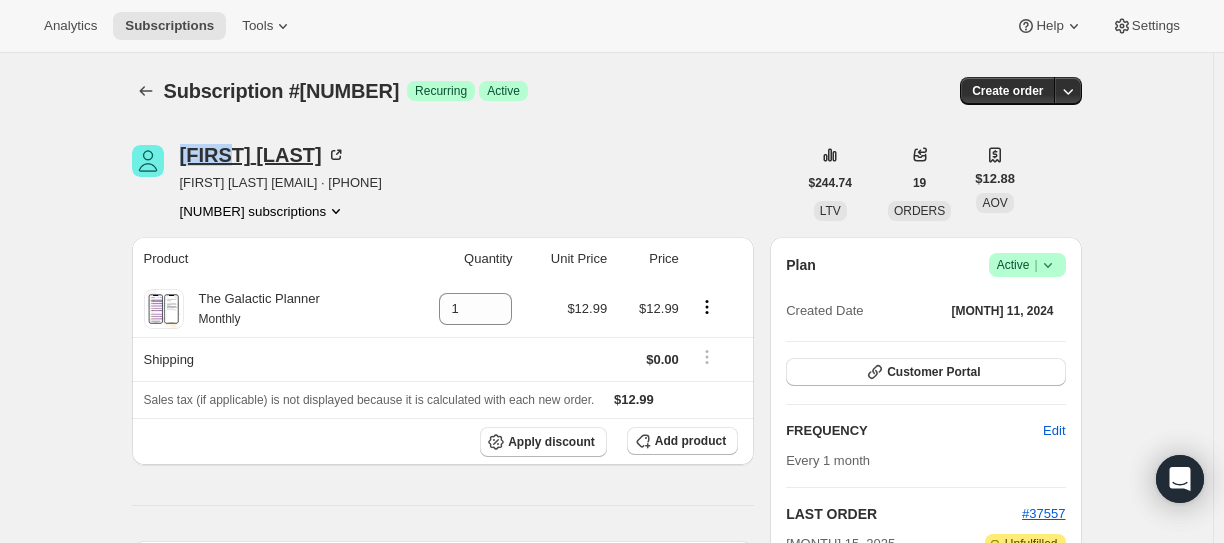 drag, startPoint x: 179, startPoint y: 146, endPoint x: 235, endPoint y: 156, distance: 56.88585 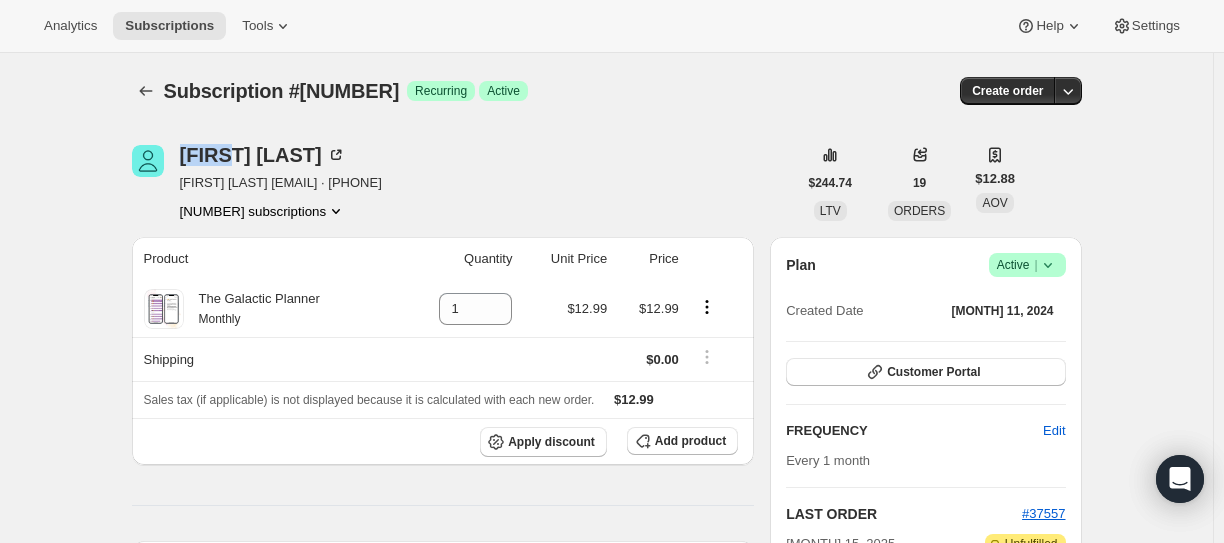 copy on "[FIRST]" 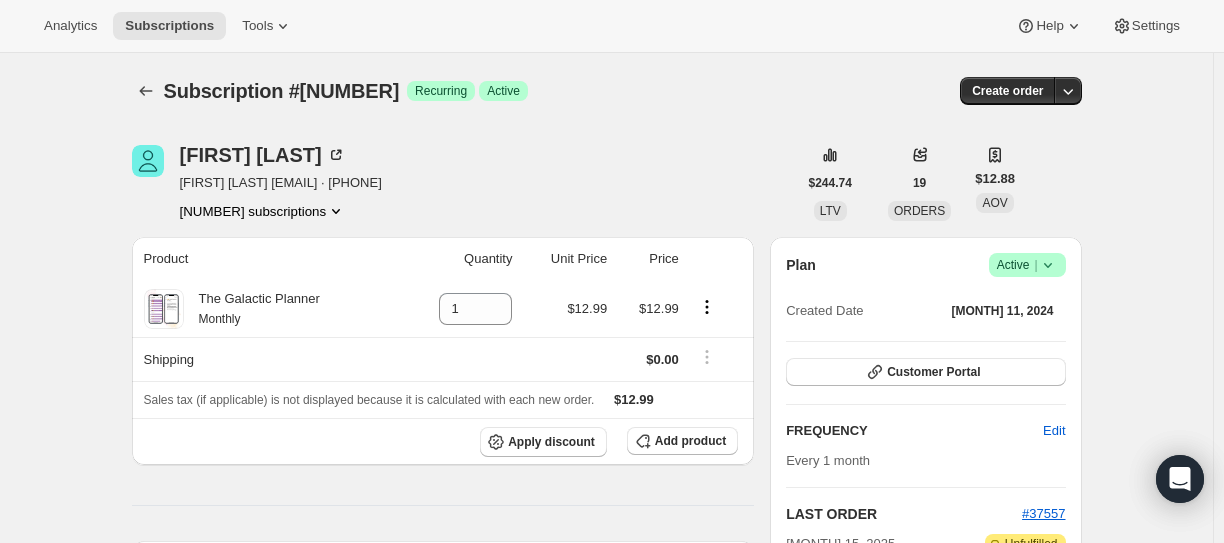 drag, startPoint x: 126, startPoint y: 126, endPoint x: 138, endPoint y: 138, distance: 16.970562 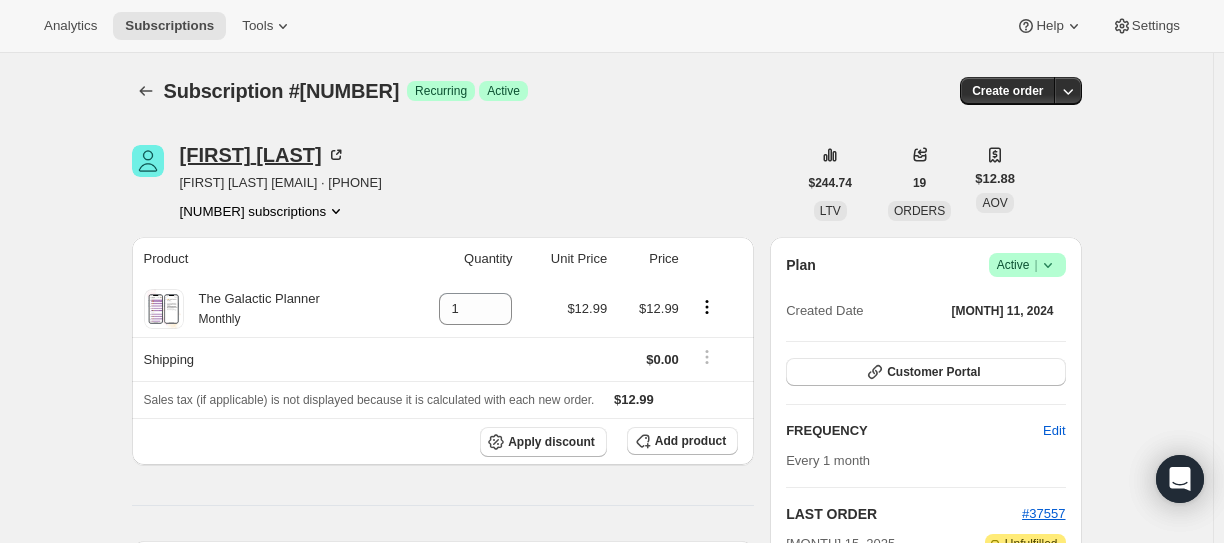 drag, startPoint x: 182, startPoint y: 154, endPoint x: 332, endPoint y: 152, distance: 150.01334 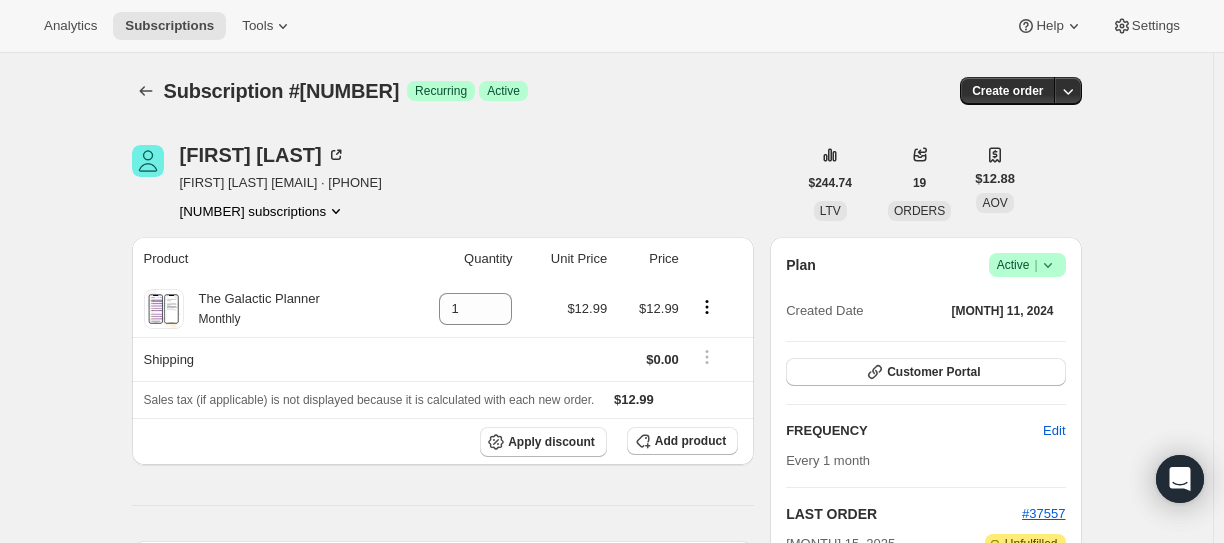 copy on "[FIRST]   [LAST]" 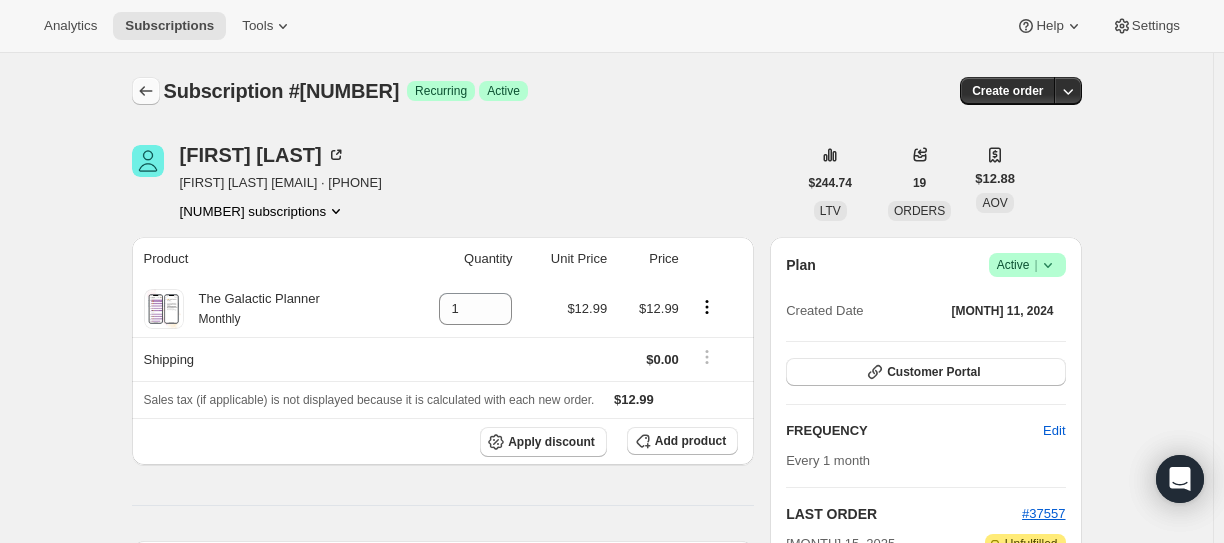 click 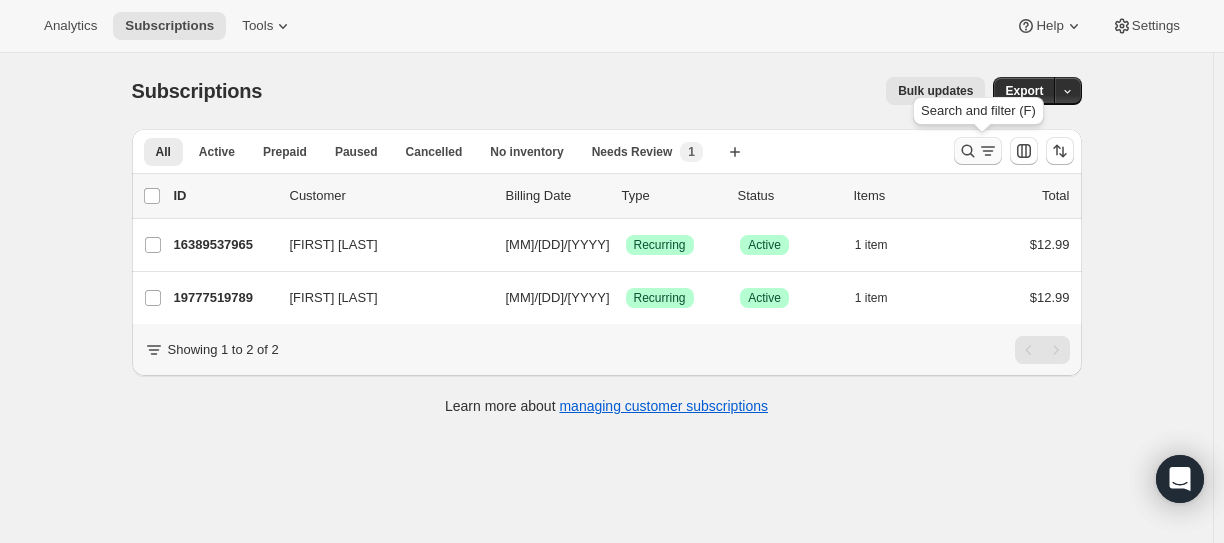 click at bounding box center [978, 151] 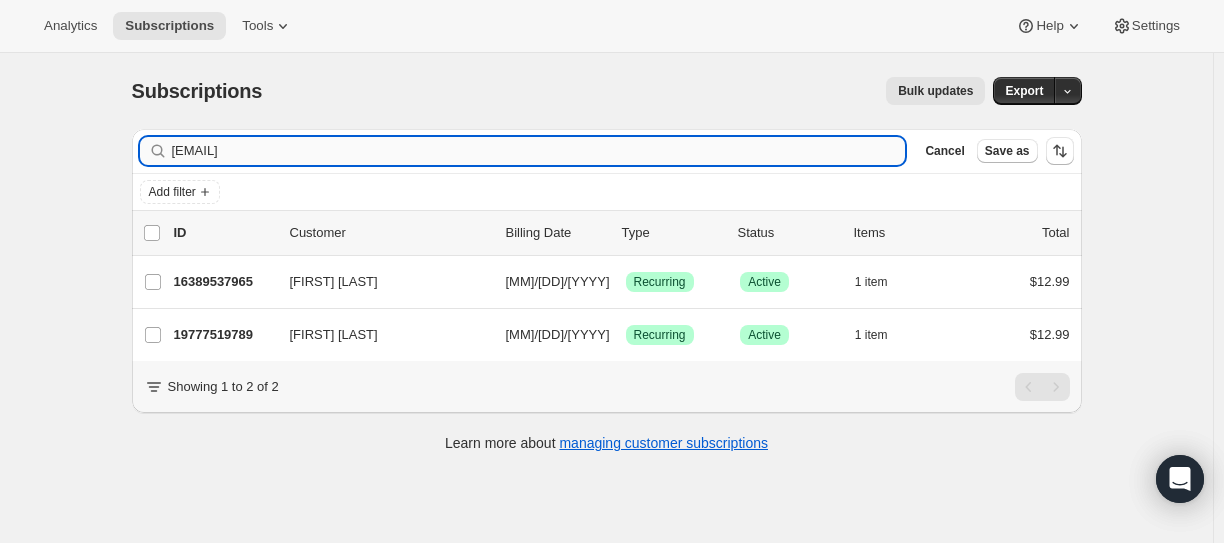 click on "[EMAIL]" at bounding box center (539, 151) 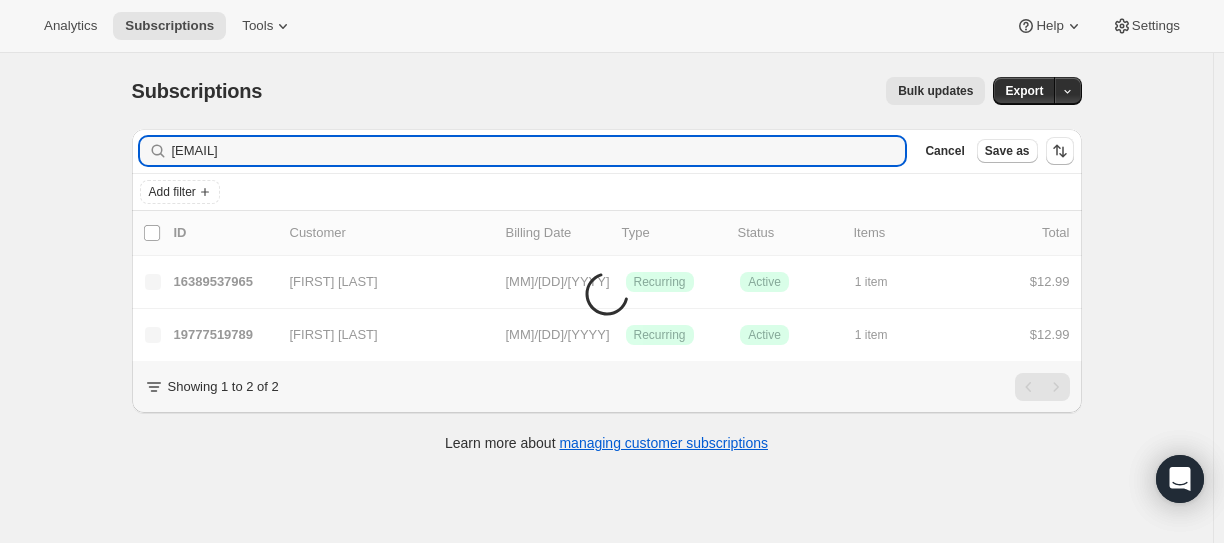 type on "[EMAIL]" 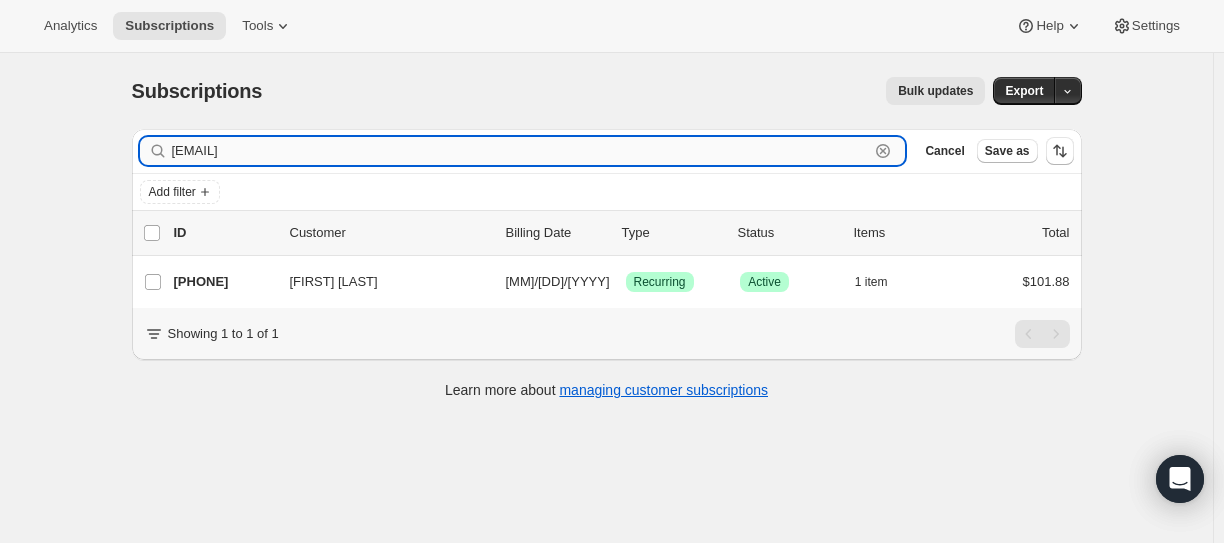 click on "[EMAIL]" at bounding box center [521, 151] 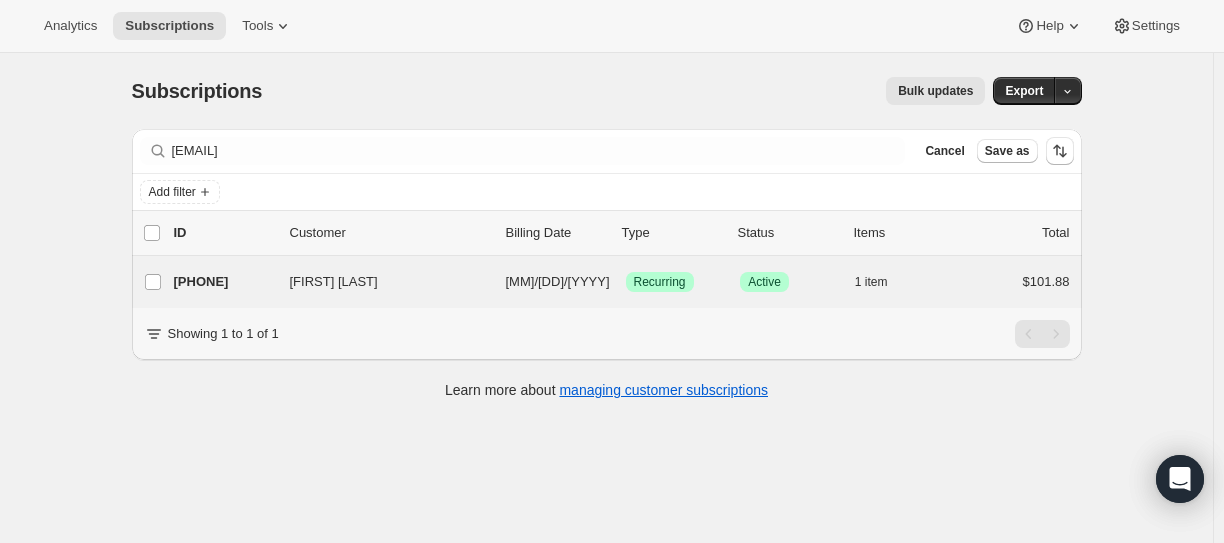 click on "[FIRST] [LAST] [NUMBER] [FIRST] [LAST] [MM]/[DD]/[YYYY] Success Recurring Success Active 1   item $[PRICE]" at bounding box center (607, 282) 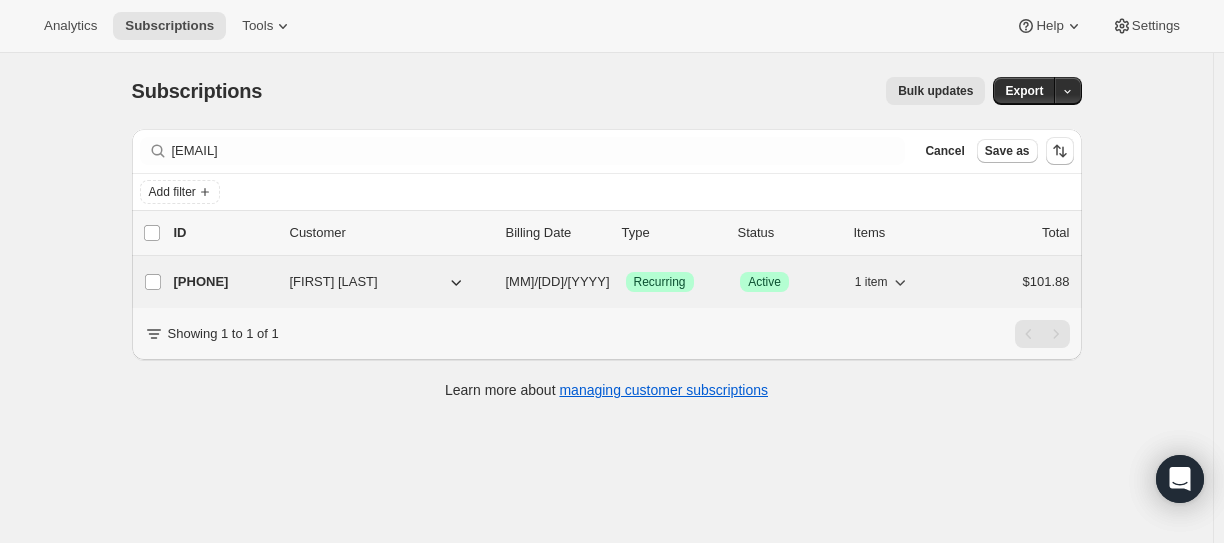 click on "[PHONE]" at bounding box center [224, 282] 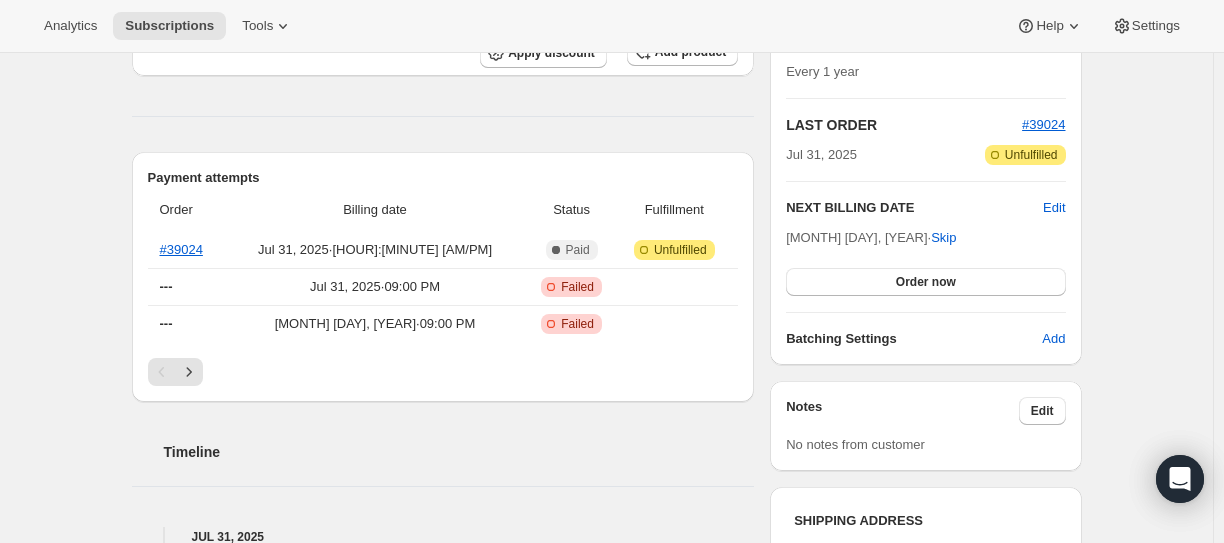 scroll, scrollTop: 400, scrollLeft: 0, axis: vertical 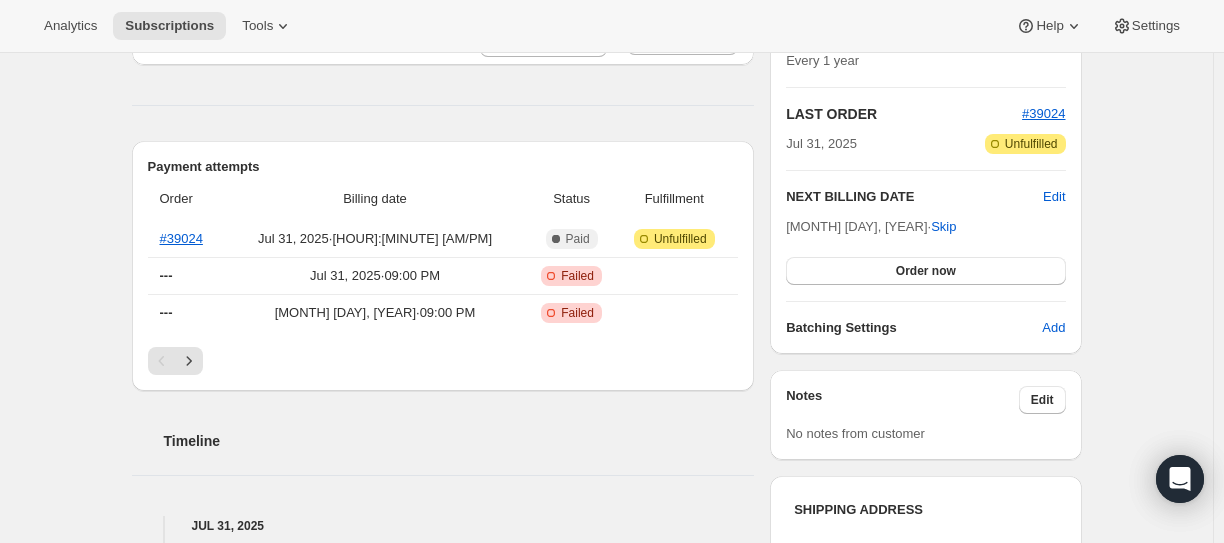 click 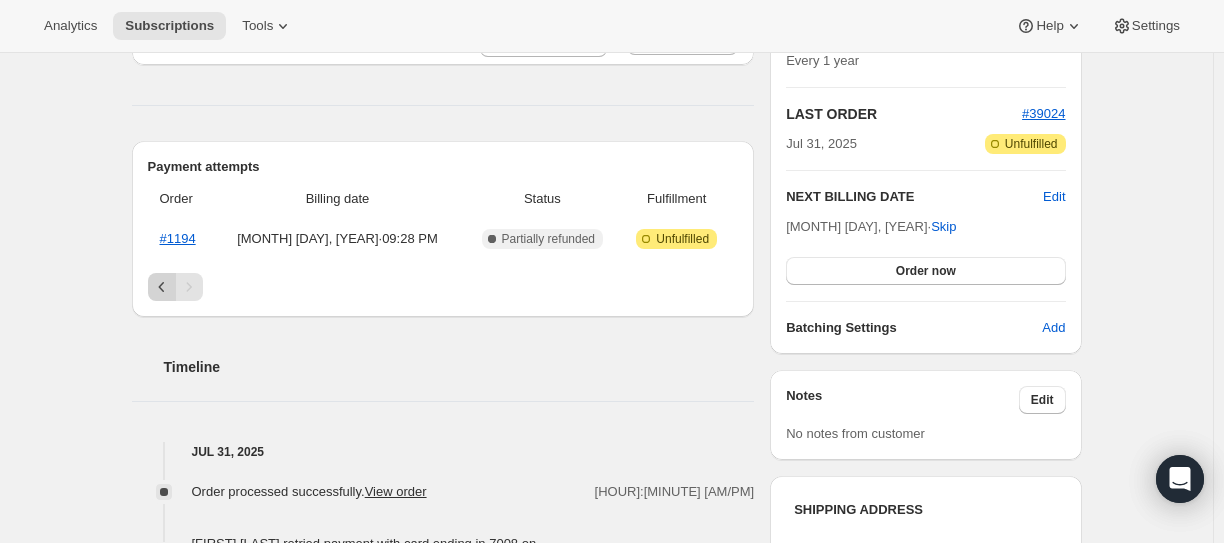 click 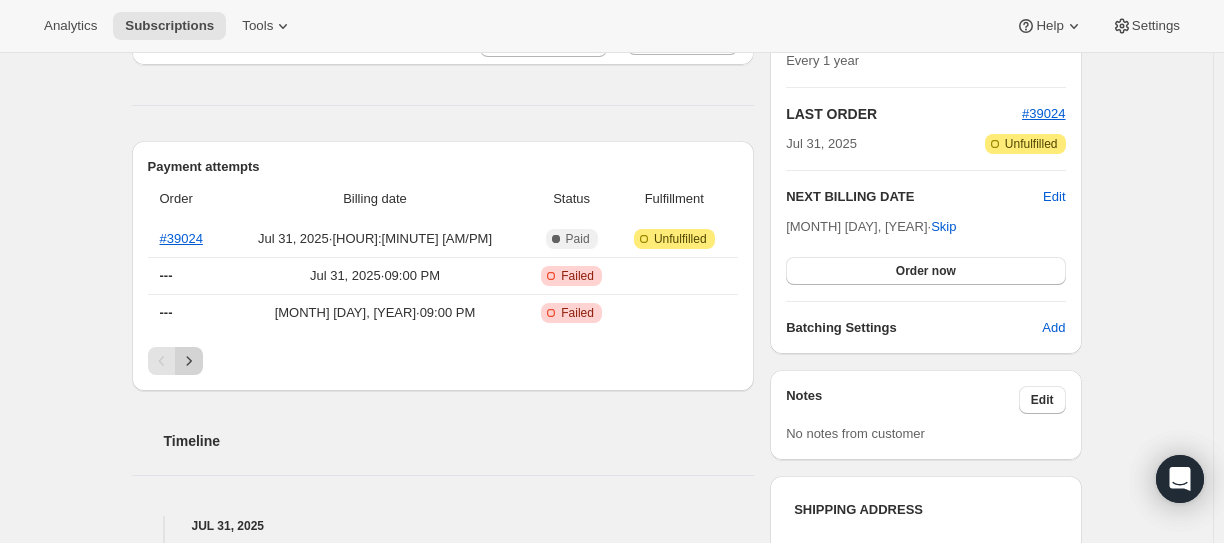 click 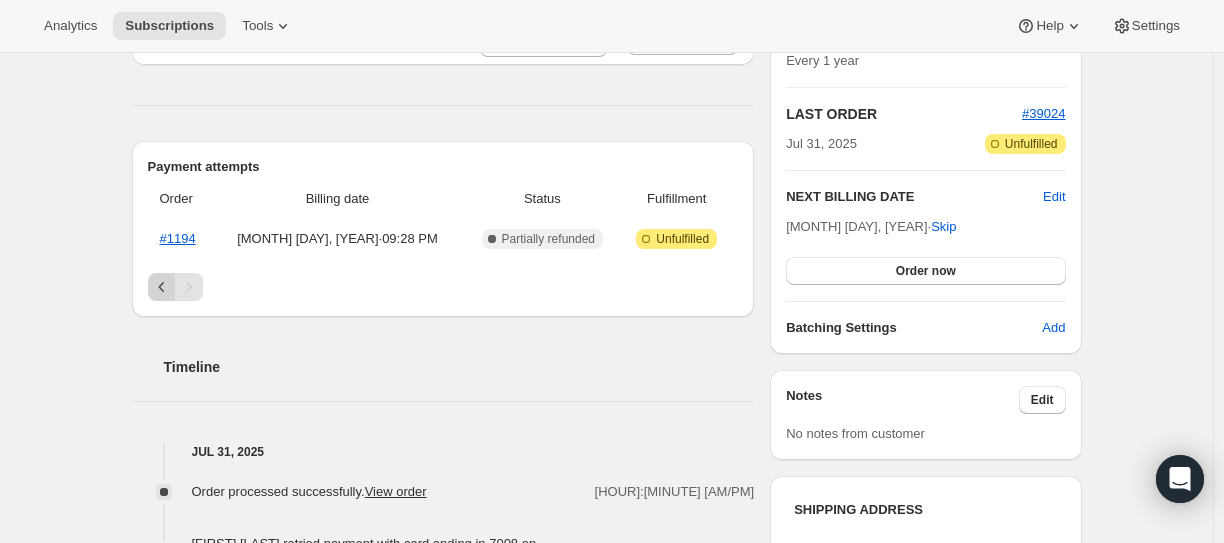 click 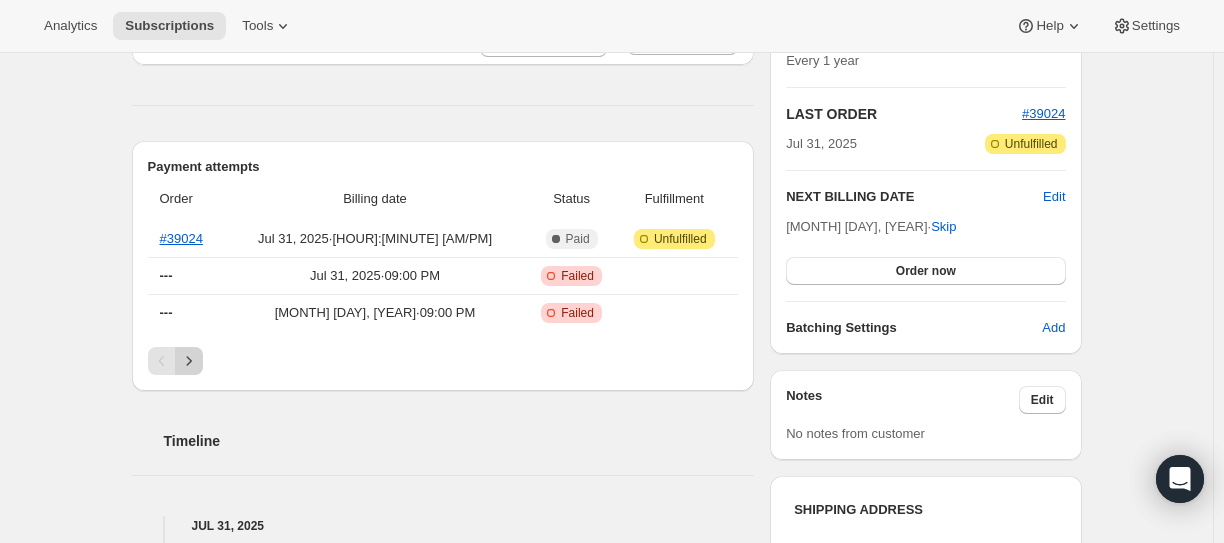 click 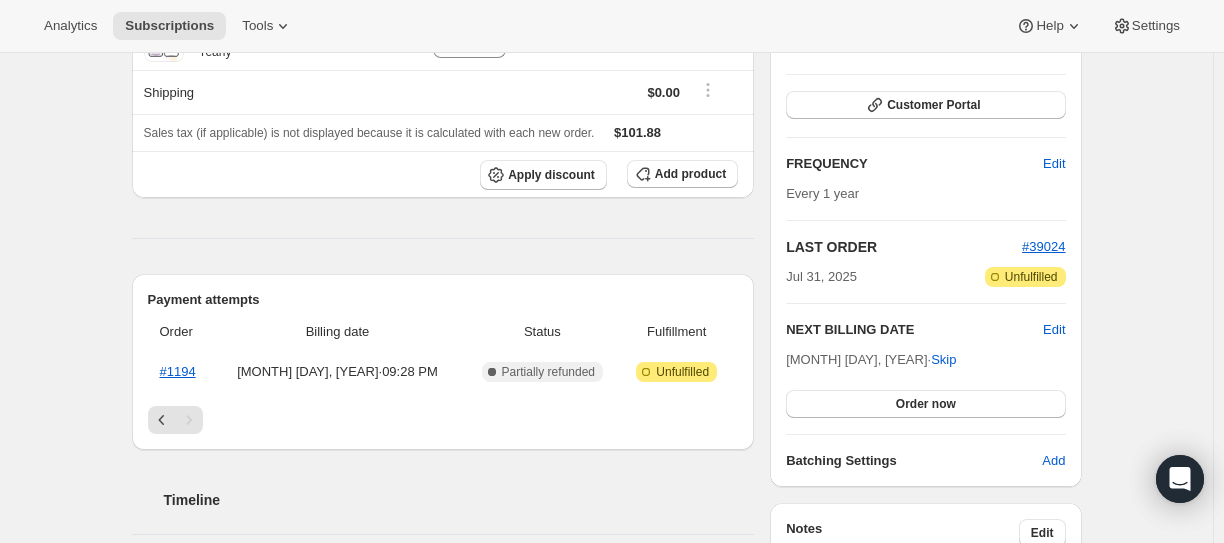 scroll, scrollTop: 300, scrollLeft: 0, axis: vertical 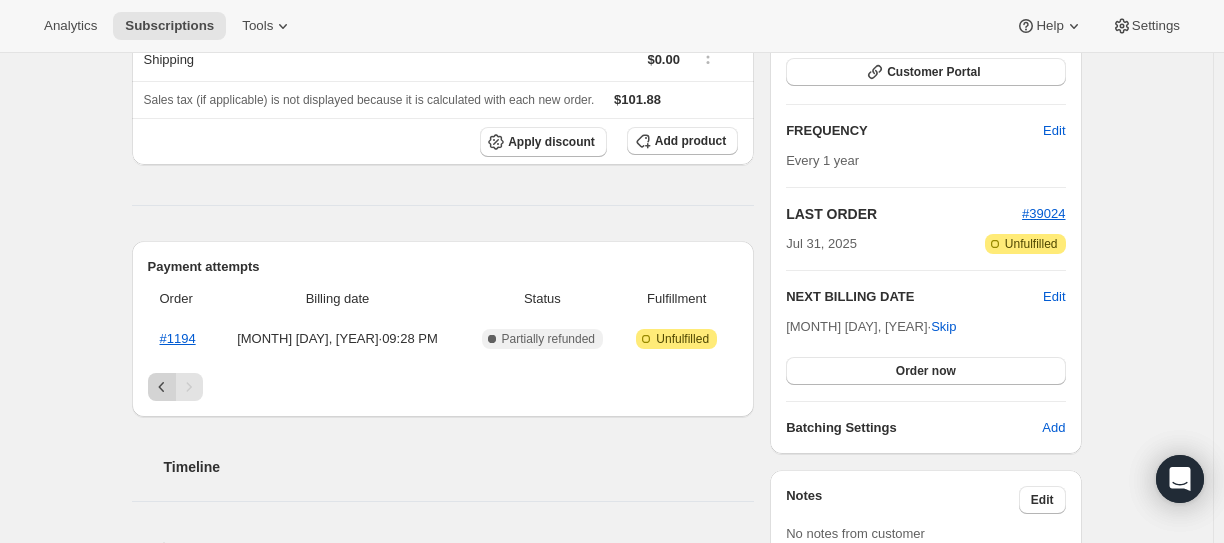 click 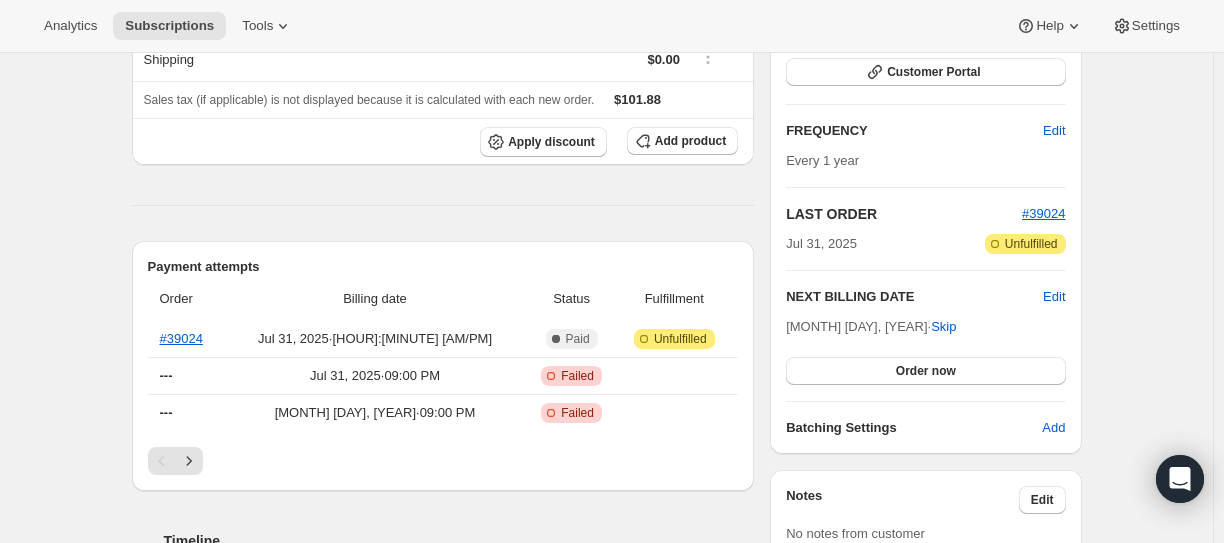 click 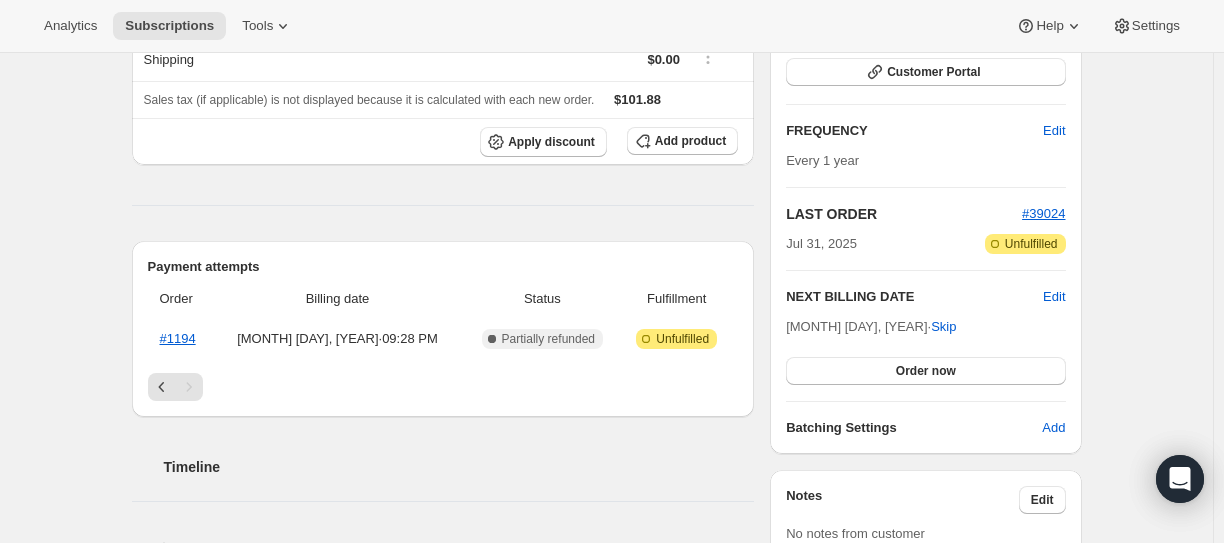 click on "Payment attempts Order Billing date Status Fulfillment #[NUMBER] [MONTH] [DAY], [YEAR]  ·  [HOUR]:[MINUTE] [AM/PM]  Complete Partially refunded Attention Incomplete Unfulfilled" at bounding box center (443, 329) 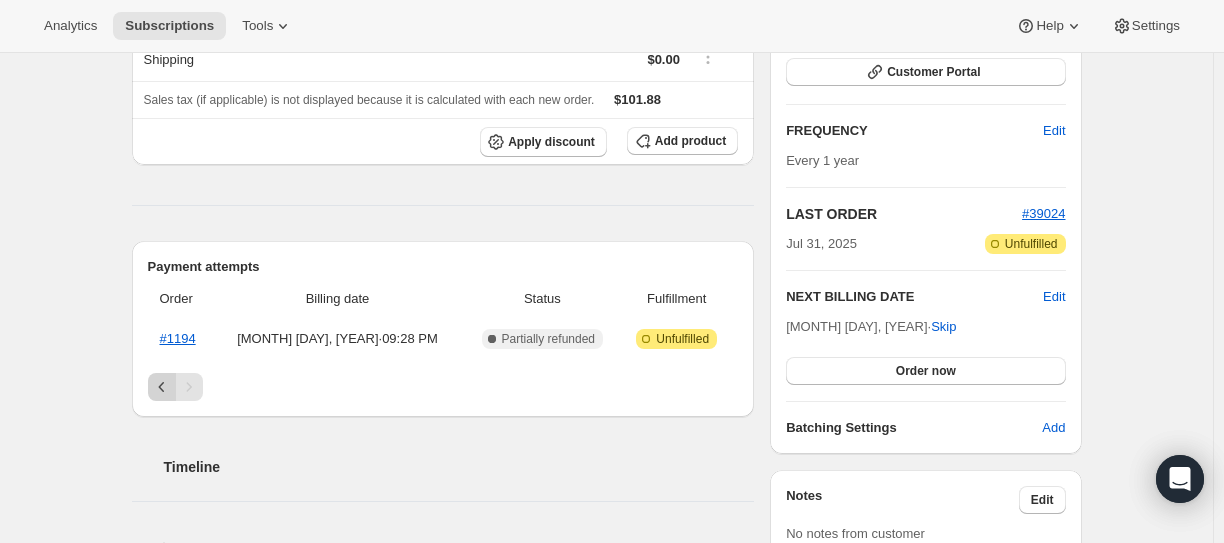 click at bounding box center (162, 387) 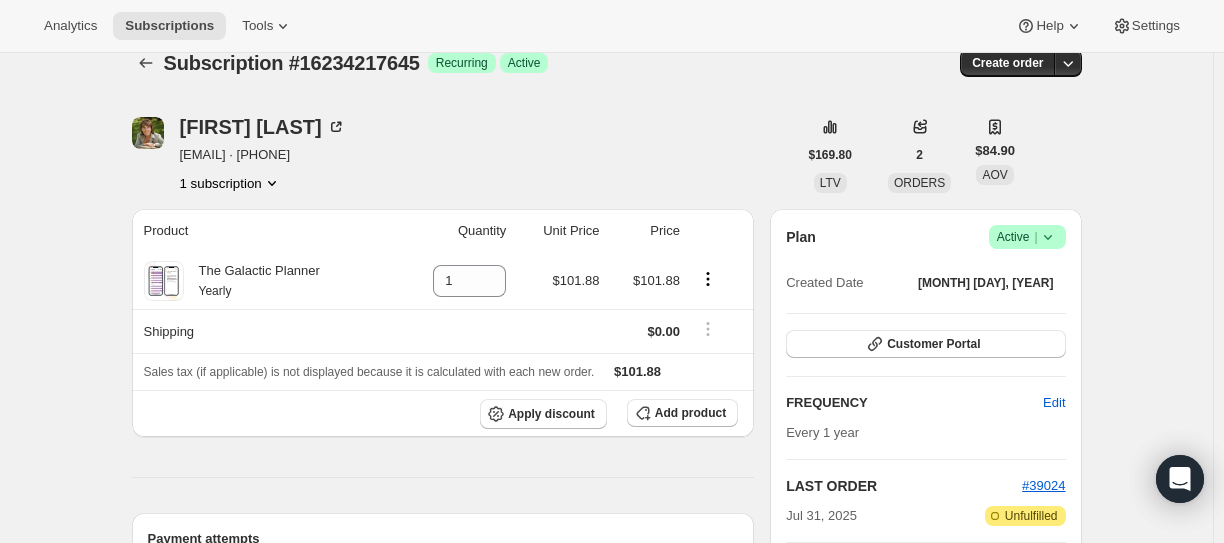 scroll, scrollTop: 0, scrollLeft: 0, axis: both 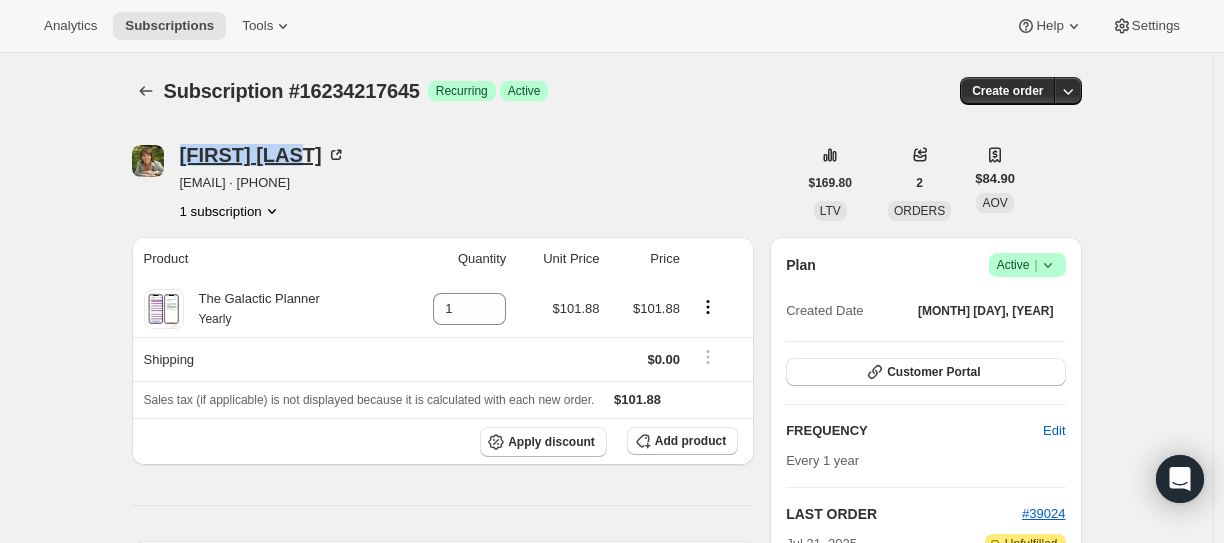 drag, startPoint x: 182, startPoint y: 151, endPoint x: 287, endPoint y: 153, distance: 105.01904 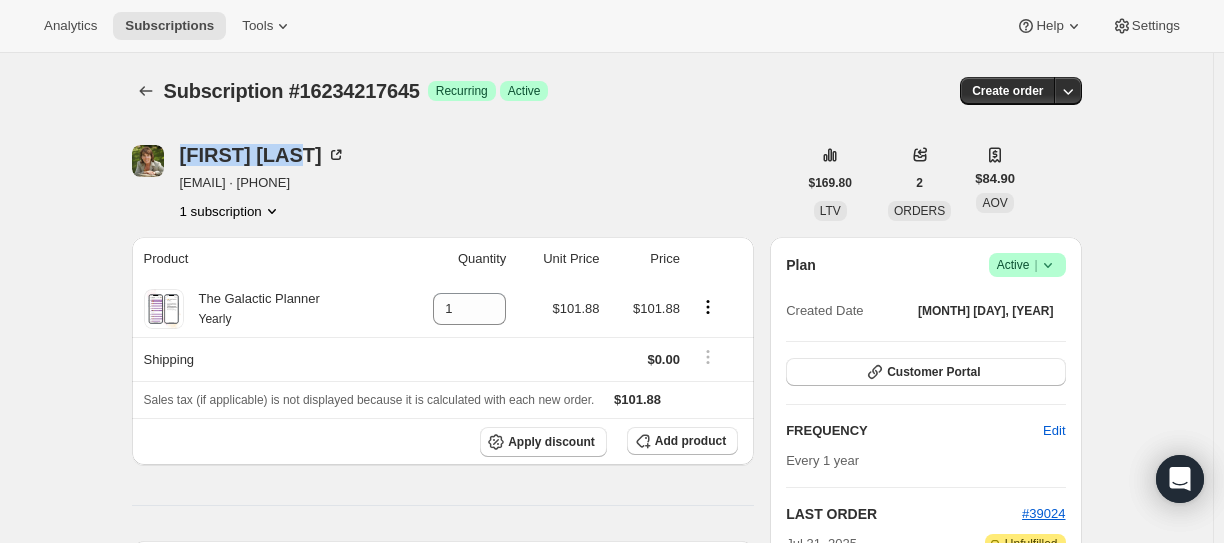 copy on "[FIRST]   [LAST]" 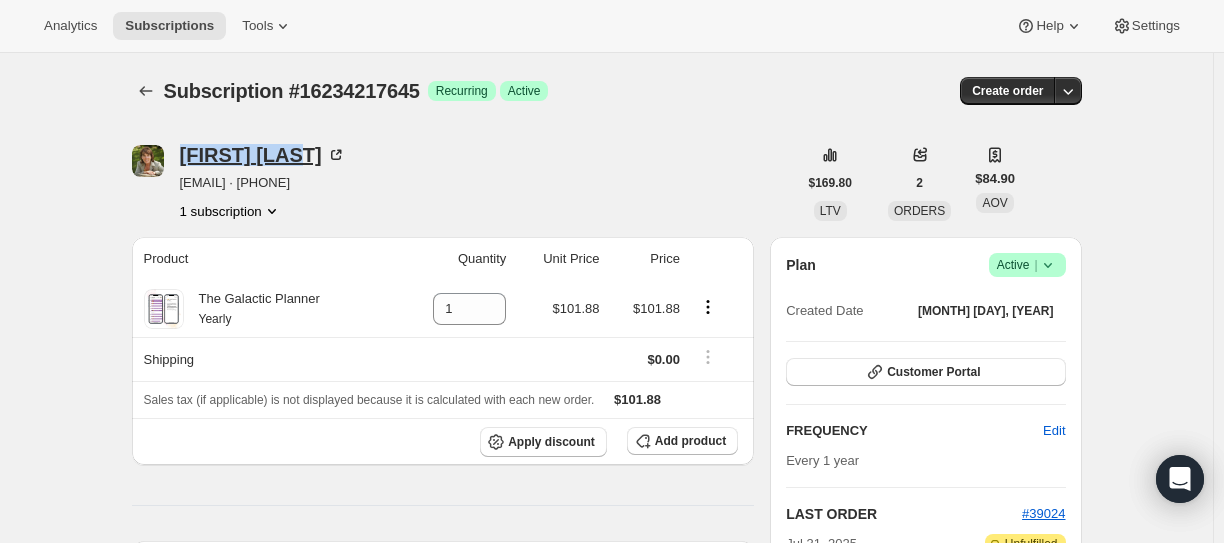 click on "[FIRST]   [LAST]" at bounding box center [263, 155] 